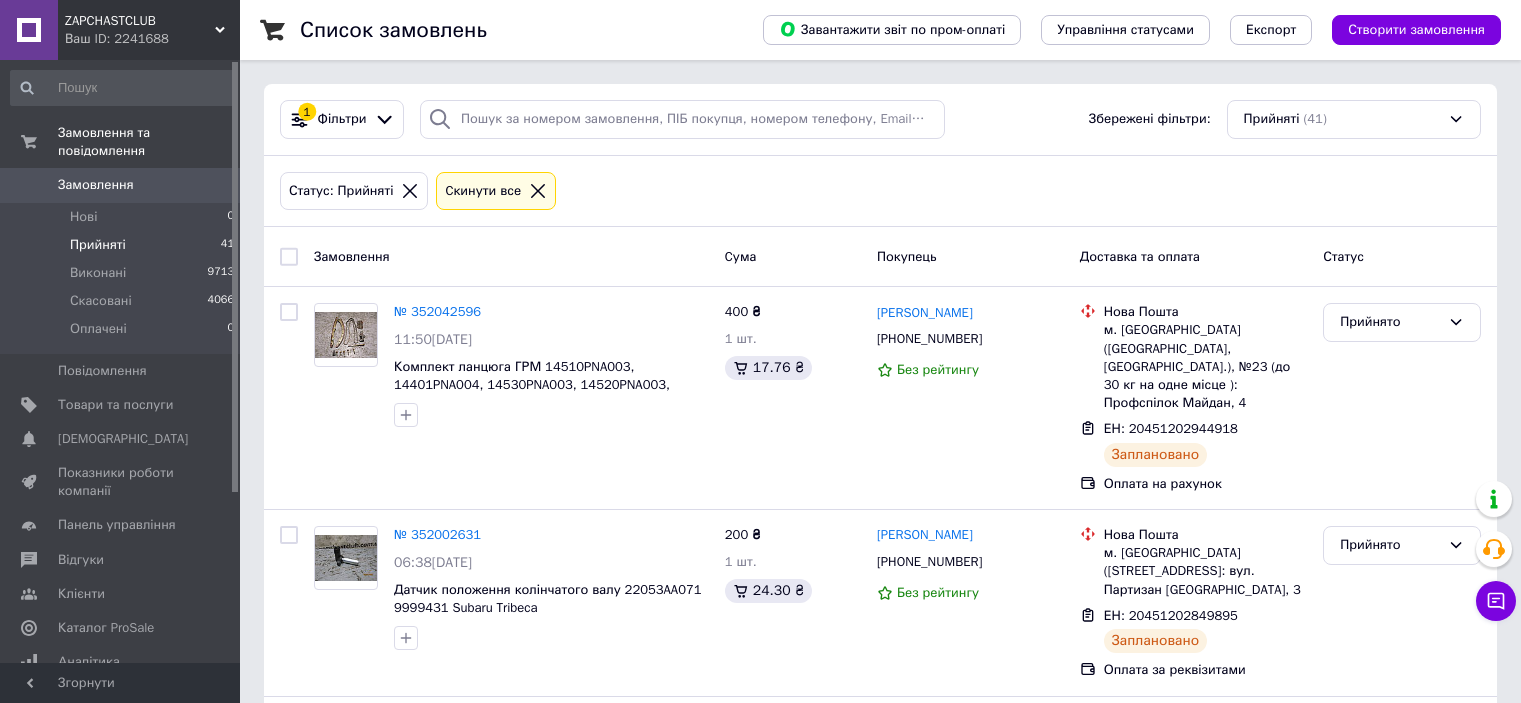 scroll, scrollTop: 0, scrollLeft: 0, axis: both 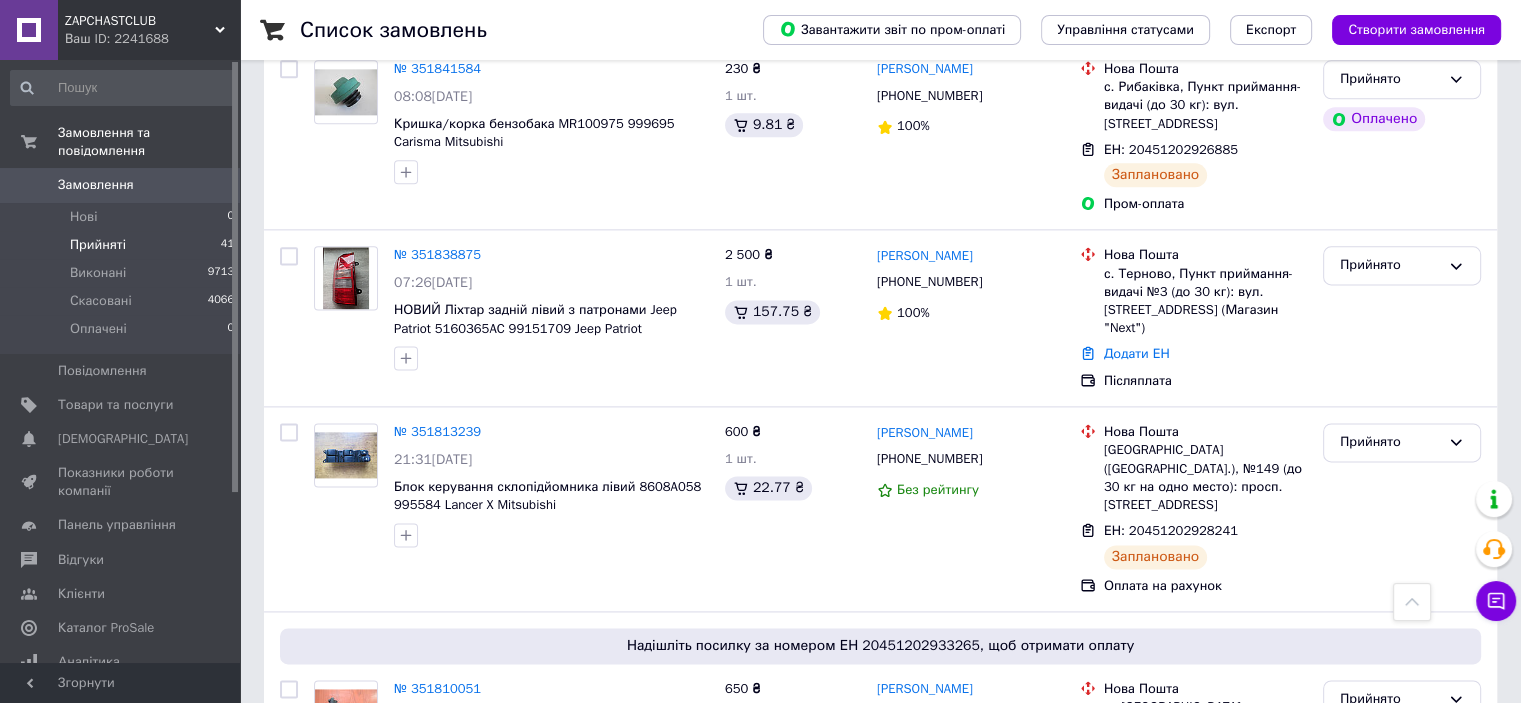 click on "Прийняті 41" at bounding box center [123, 245] 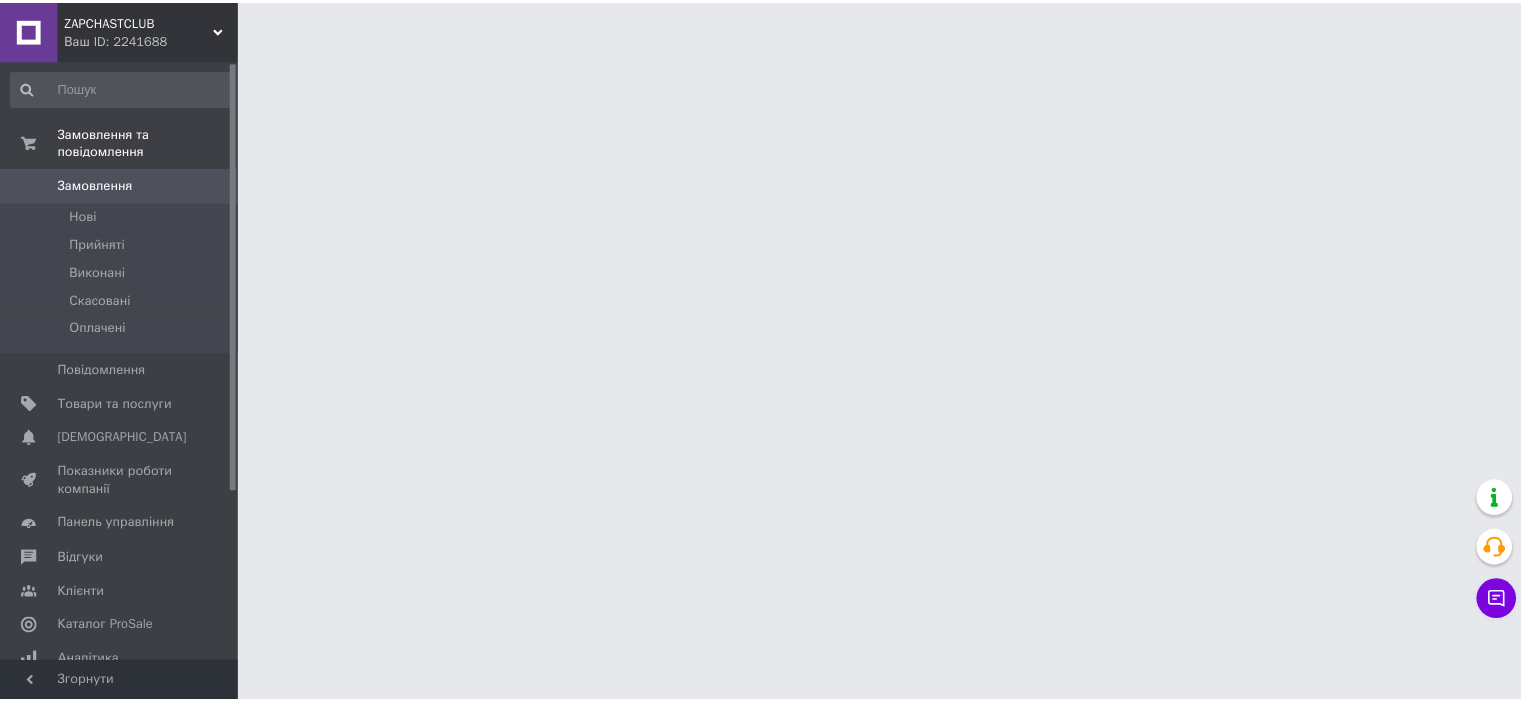 scroll, scrollTop: 0, scrollLeft: 0, axis: both 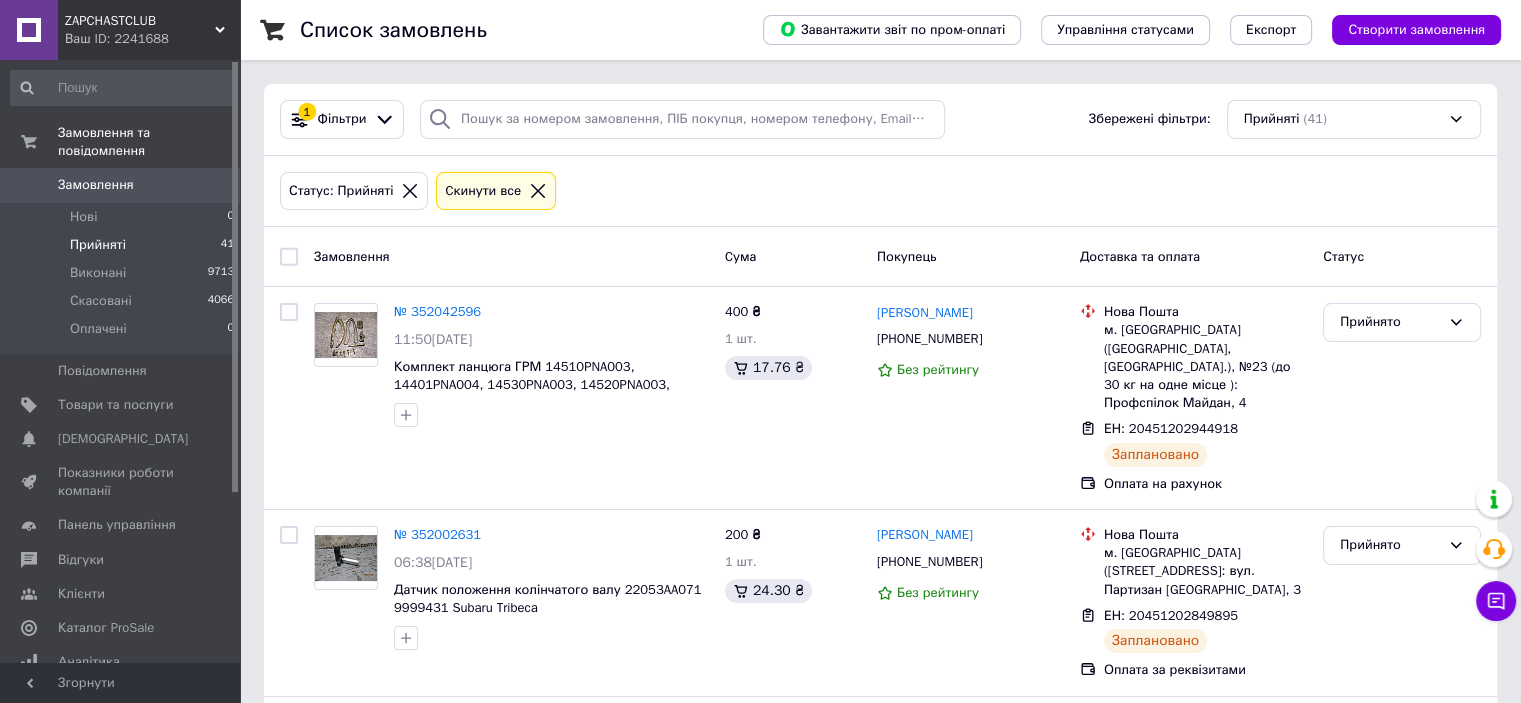click on "Прийняті 41" at bounding box center [123, 245] 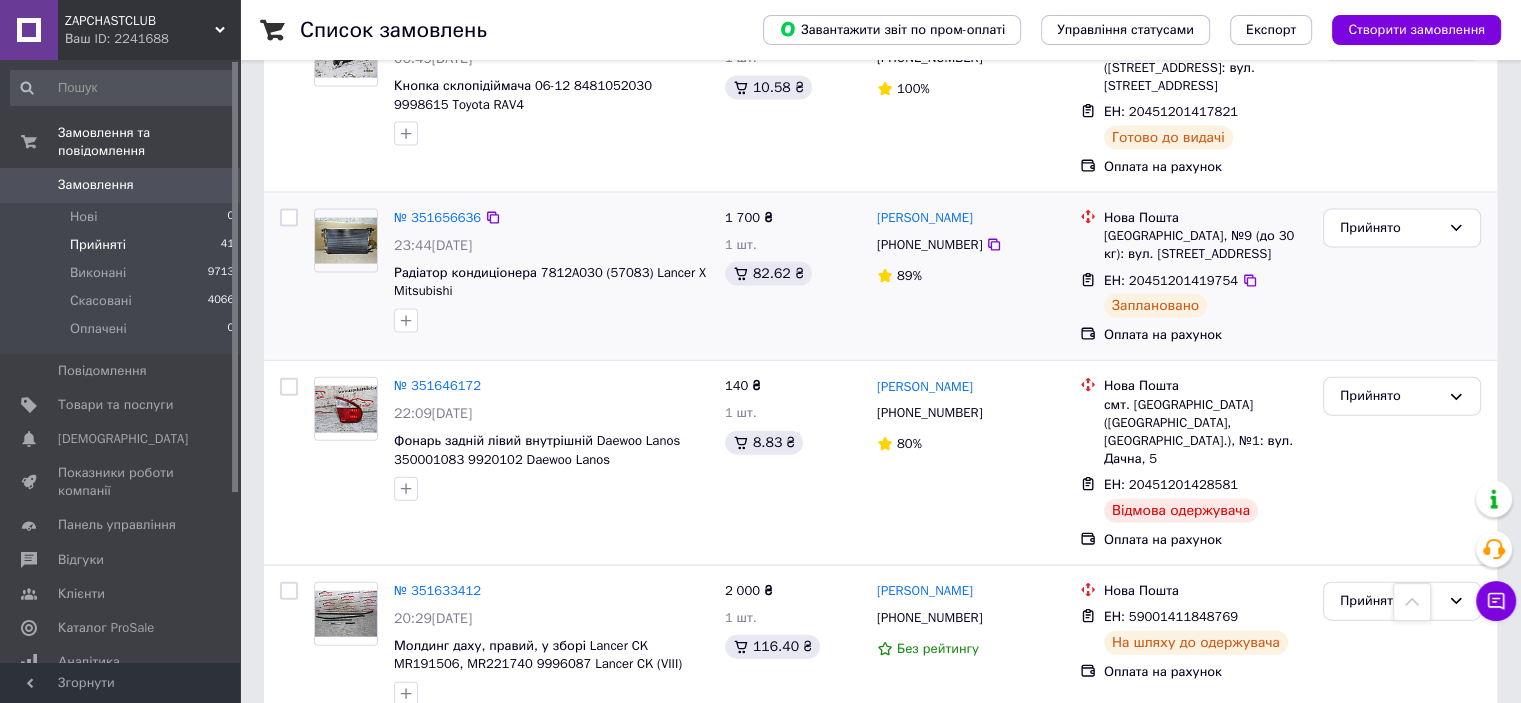 scroll, scrollTop: 4400, scrollLeft: 0, axis: vertical 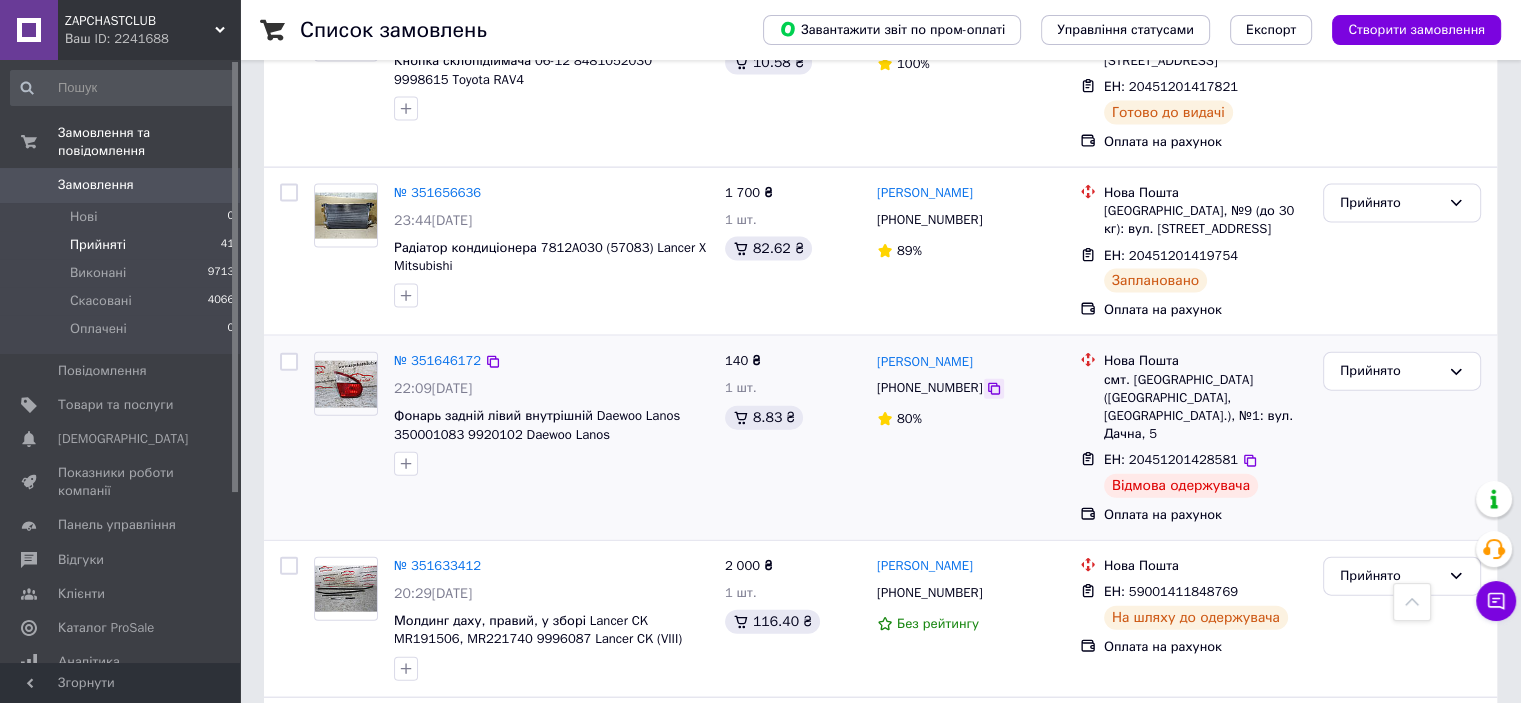 click 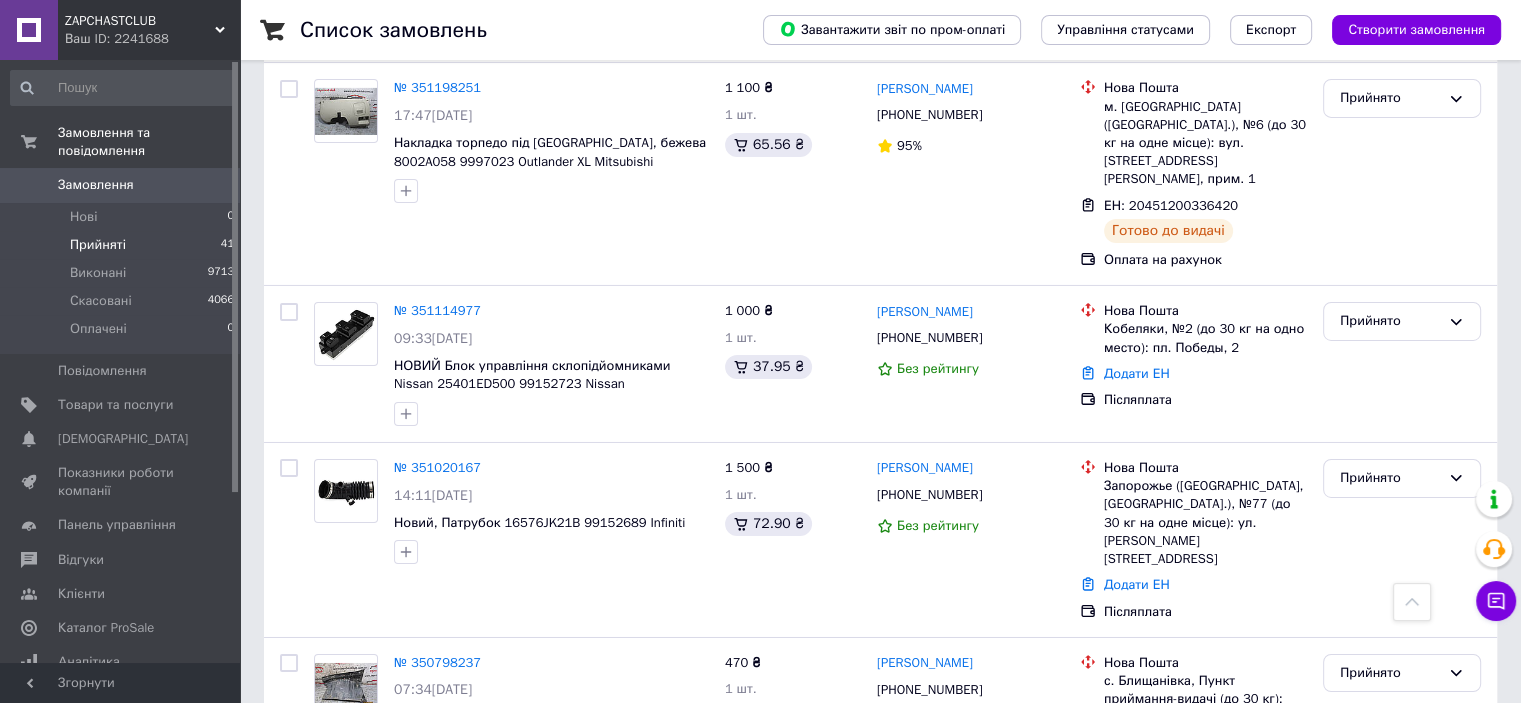 scroll, scrollTop: 7024, scrollLeft: 0, axis: vertical 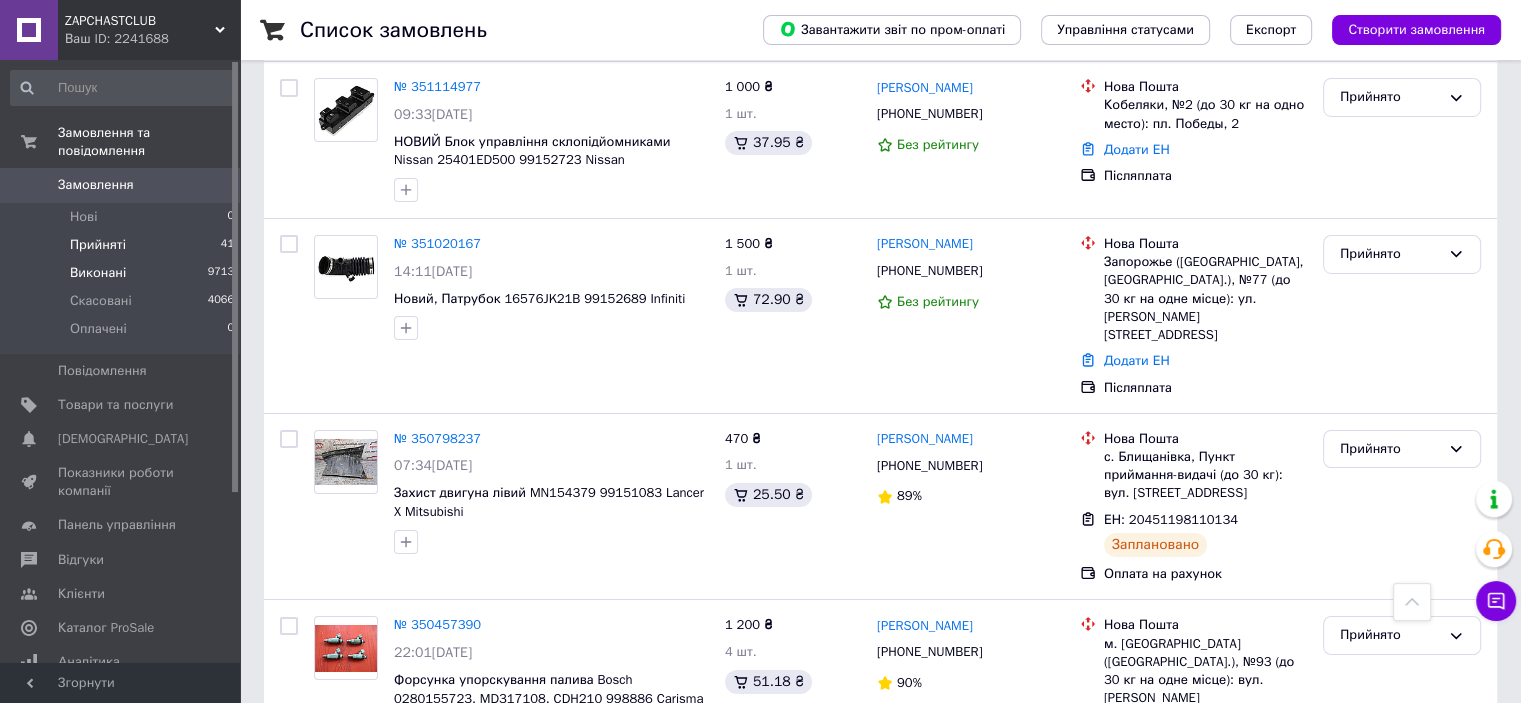 click on "Виконані" at bounding box center [98, 273] 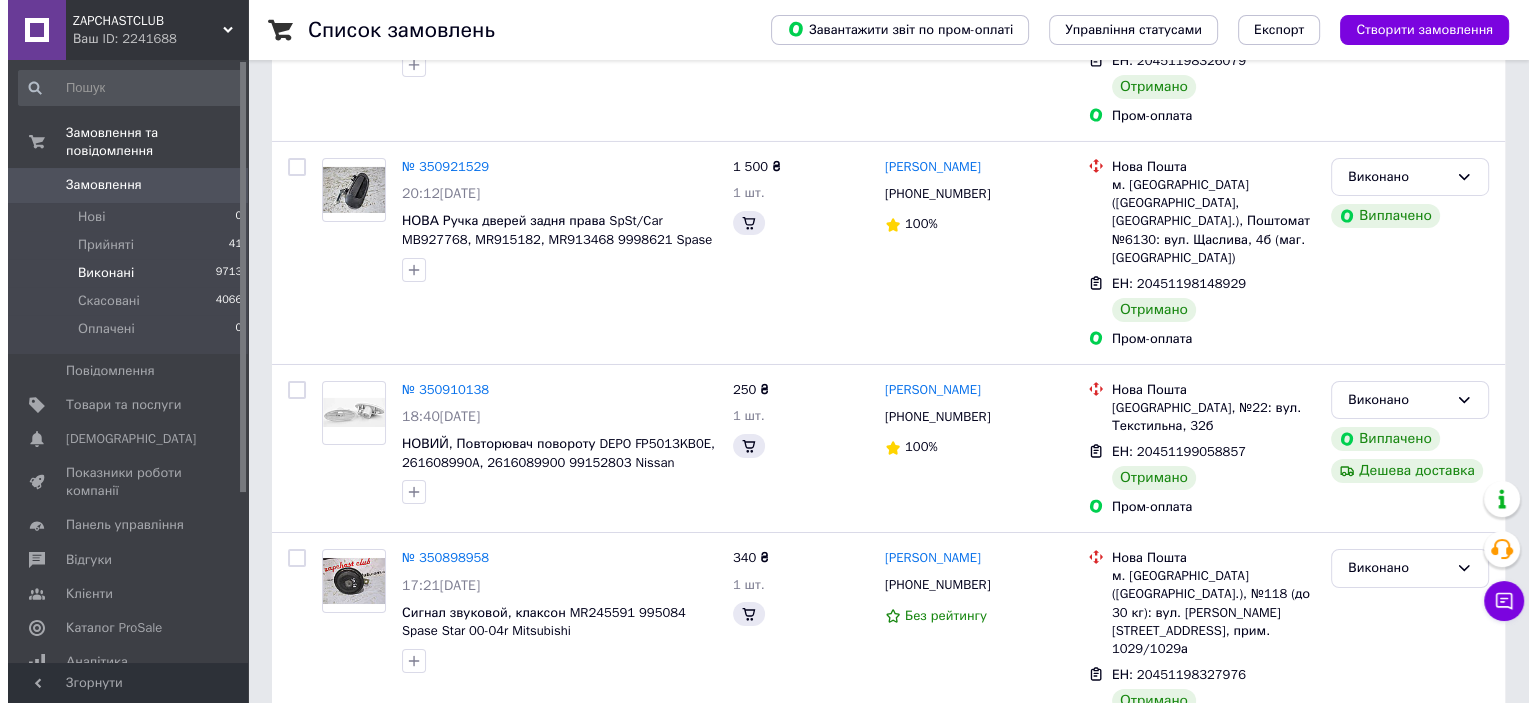 scroll, scrollTop: 0, scrollLeft: 0, axis: both 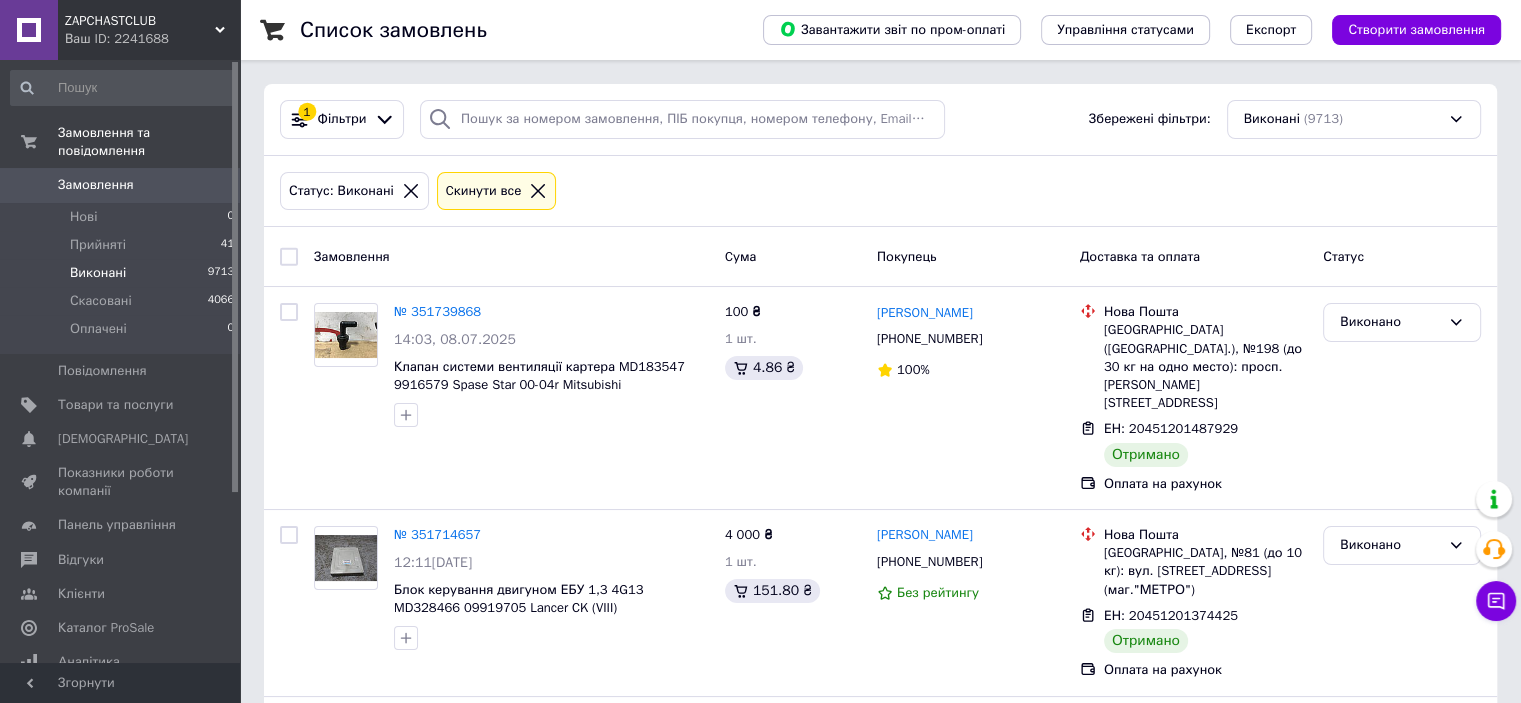 click on "1 Фільтри Збережені фільтри: Виконані (9713)" at bounding box center (880, 120) 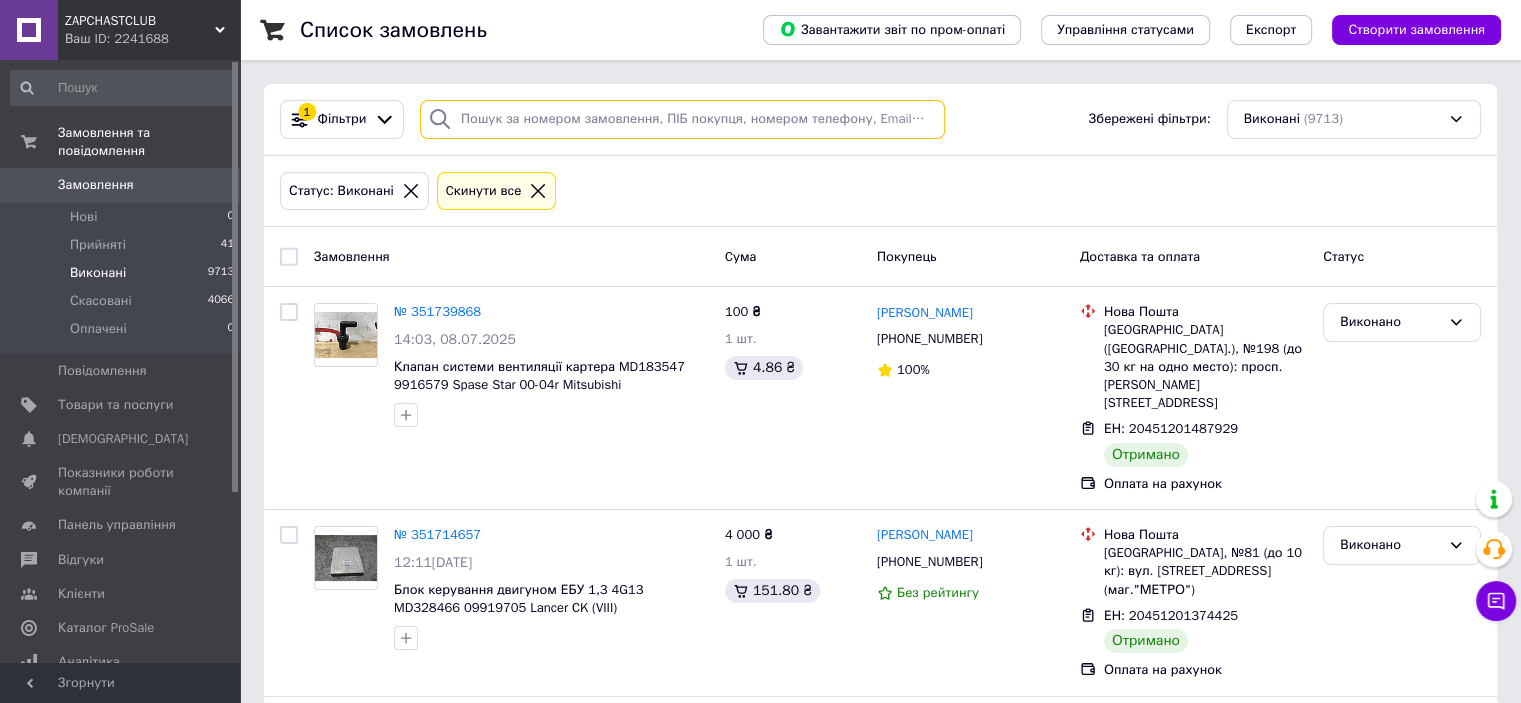 click at bounding box center [682, 119] 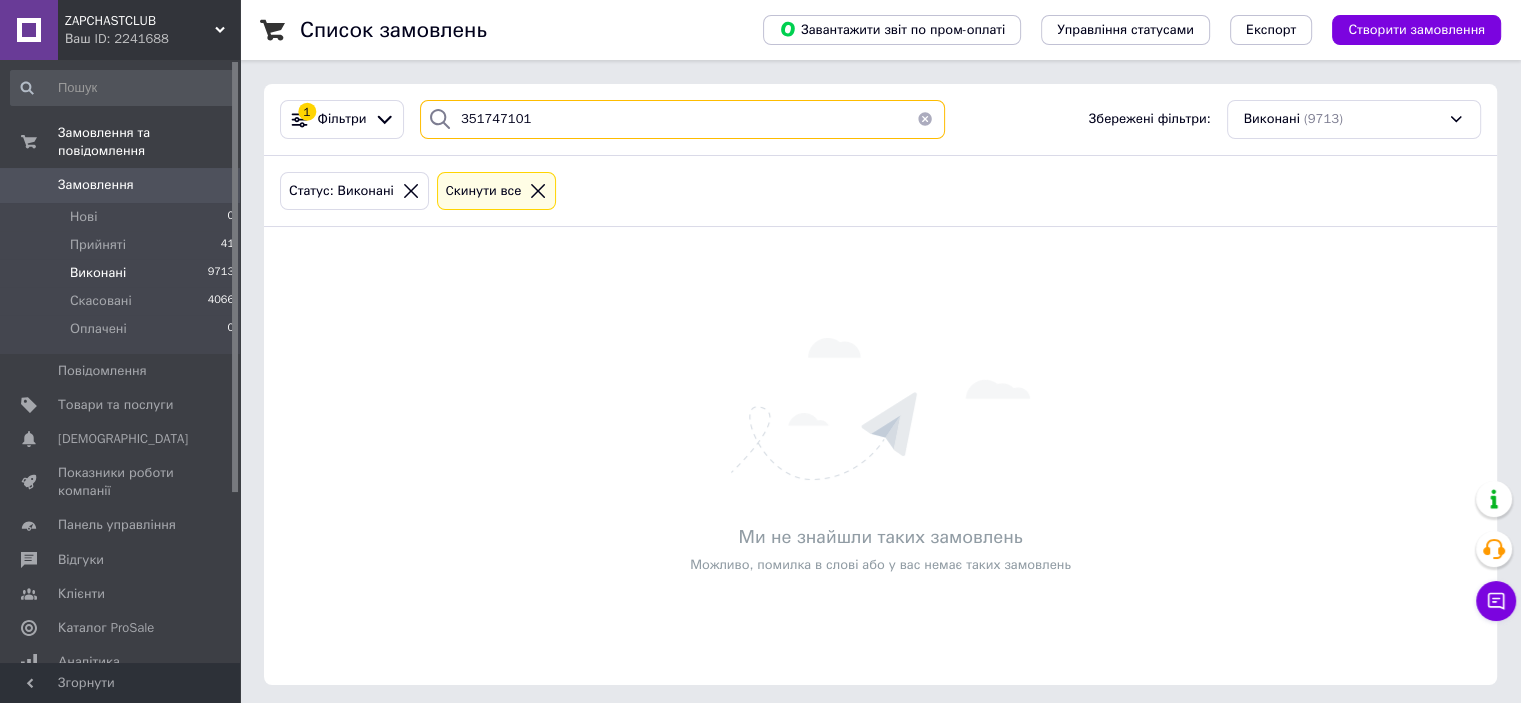 type on "351747101" 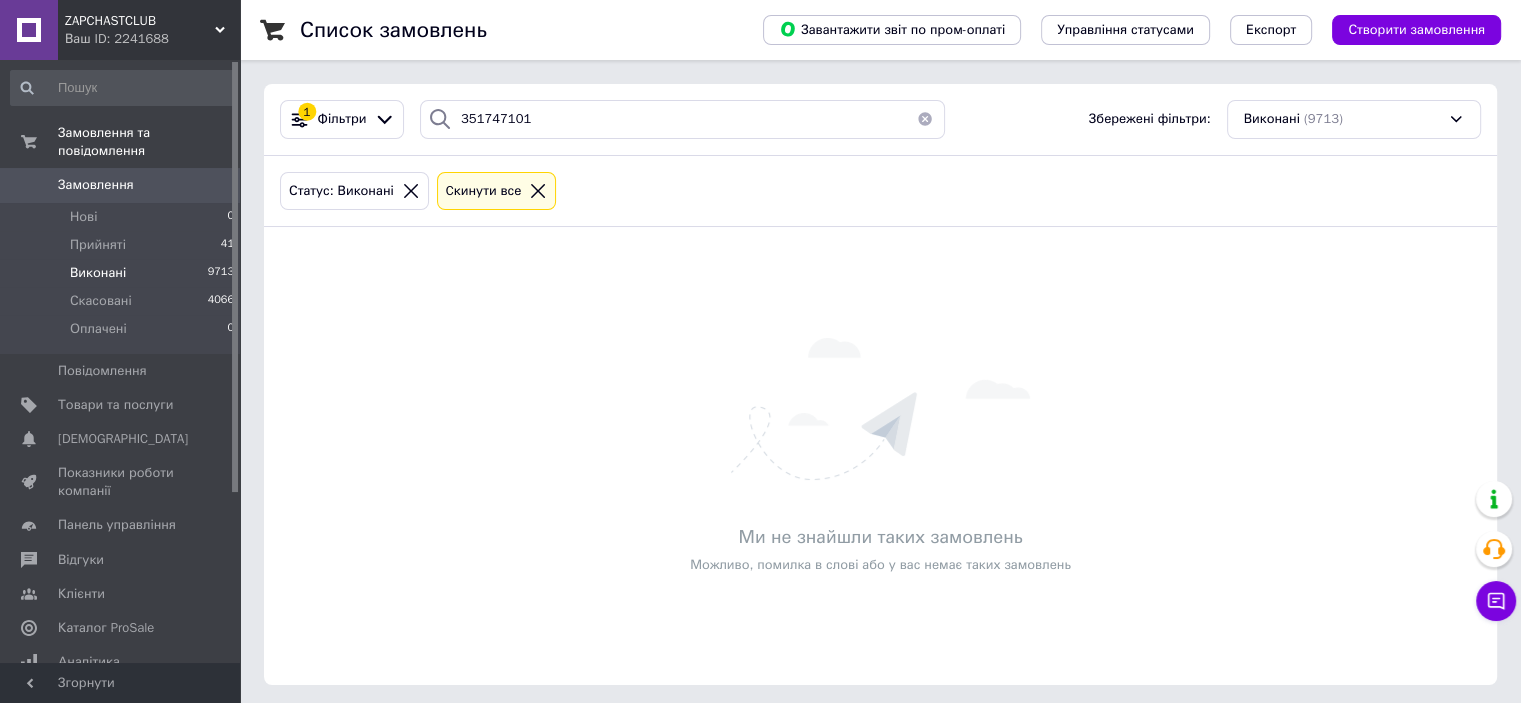 click 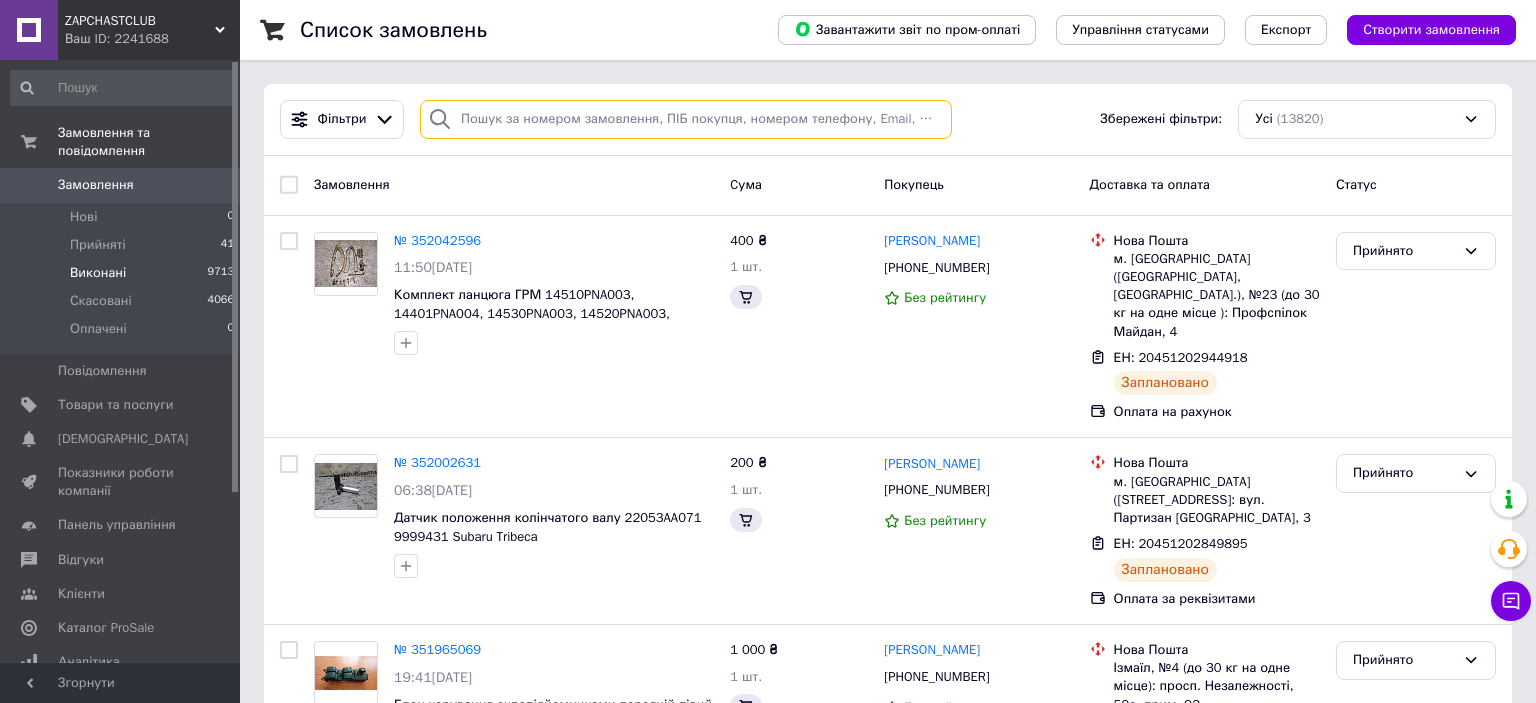 click at bounding box center [686, 119] 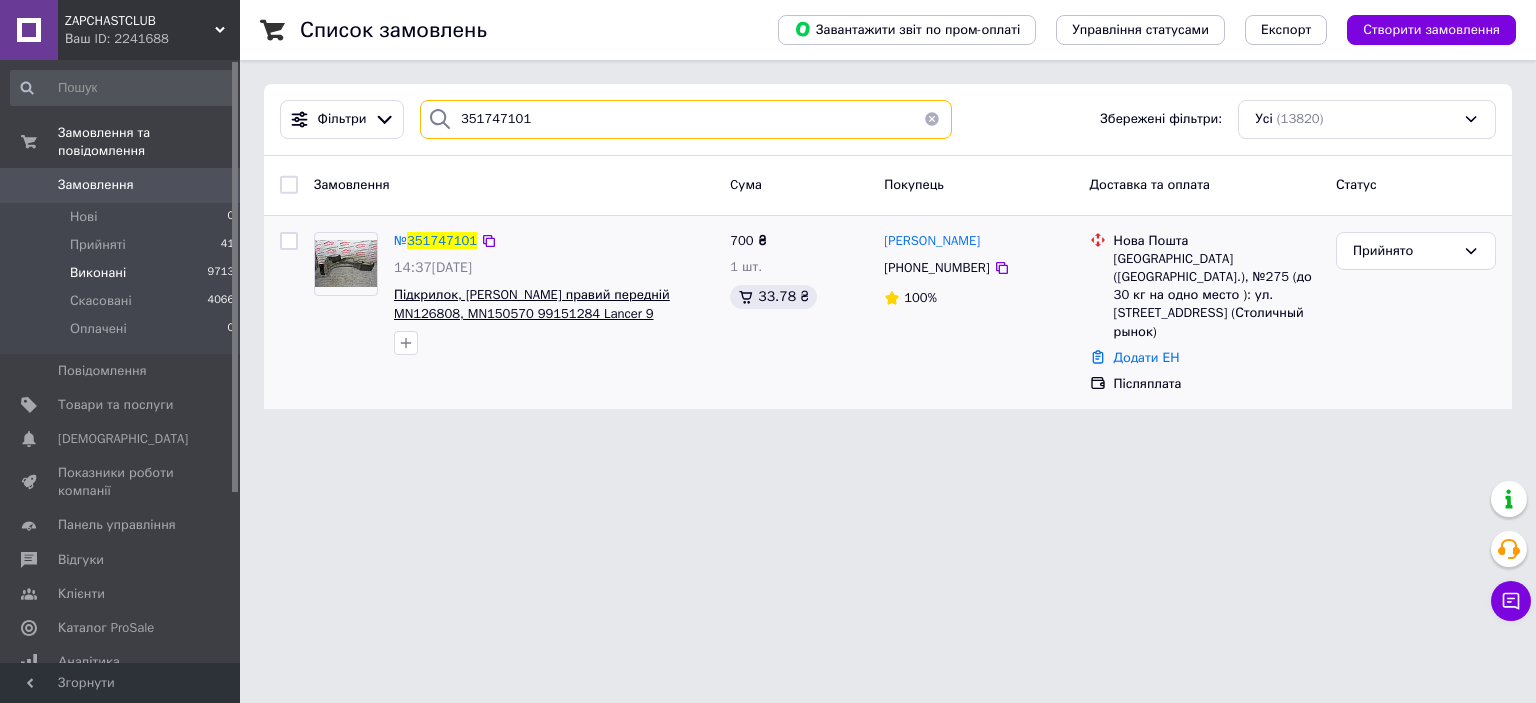 type on "351747101" 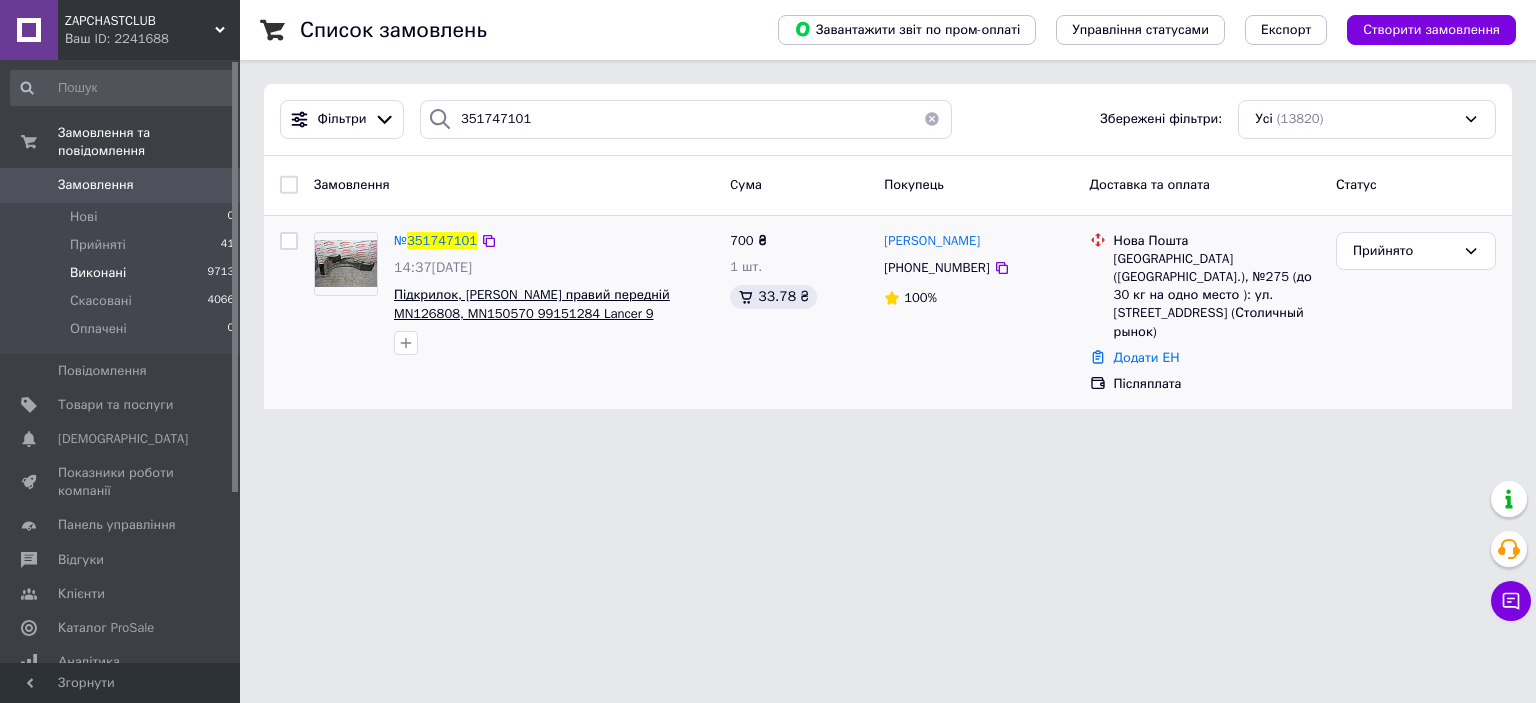 click on "Підкрилок, [PERSON_NAME] правий передній MN126808, MN150570 99151284 Lancer 9 Mitsubishi" at bounding box center (532, 313) 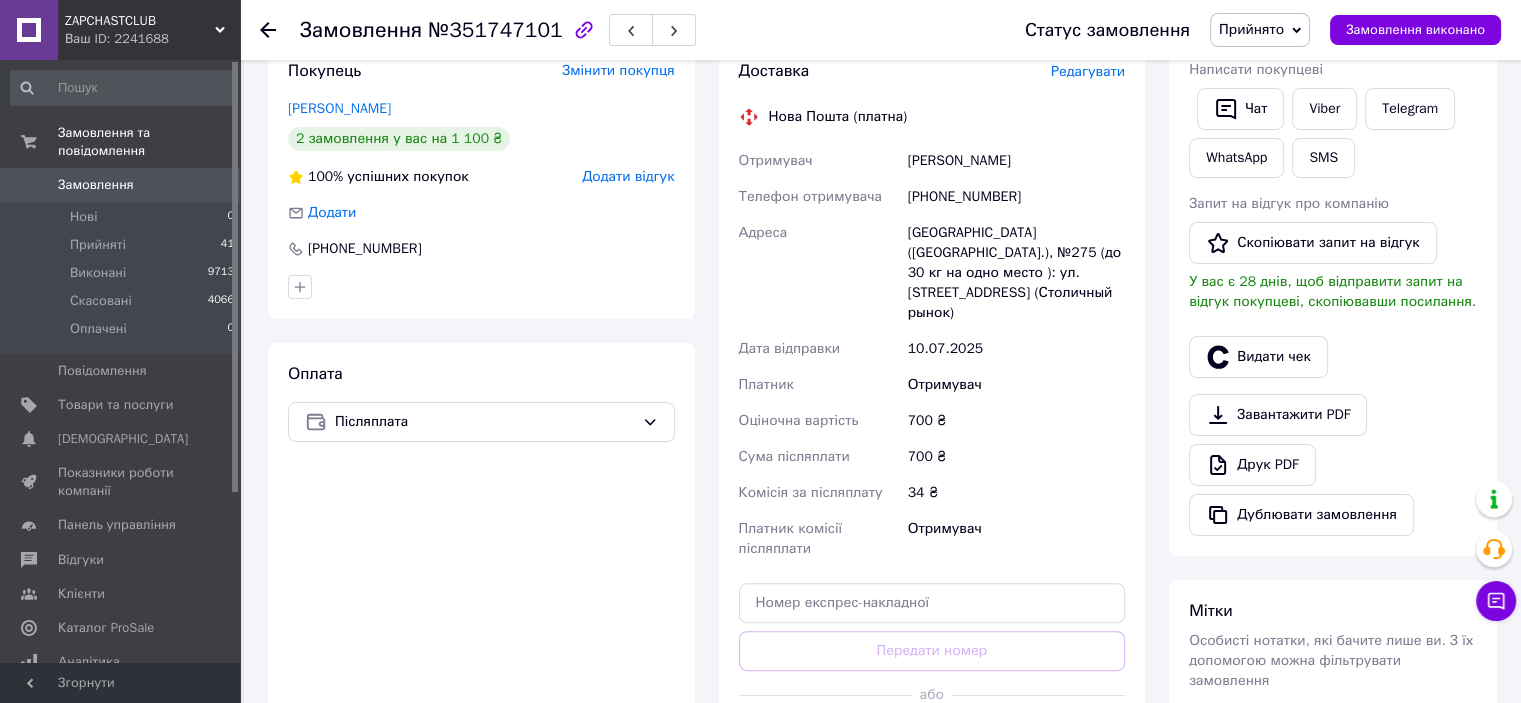 scroll, scrollTop: 400, scrollLeft: 0, axis: vertical 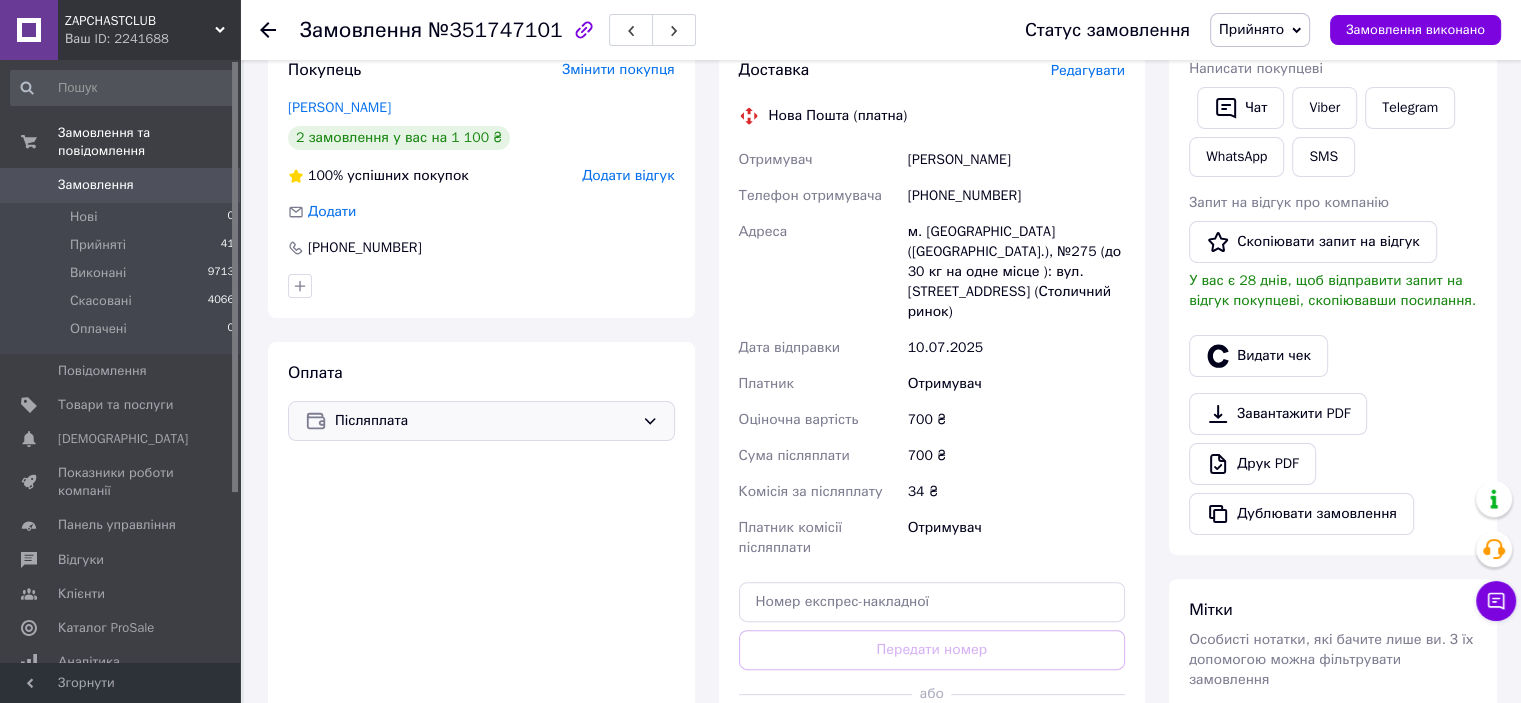 click on "Післяплата" at bounding box center [484, 421] 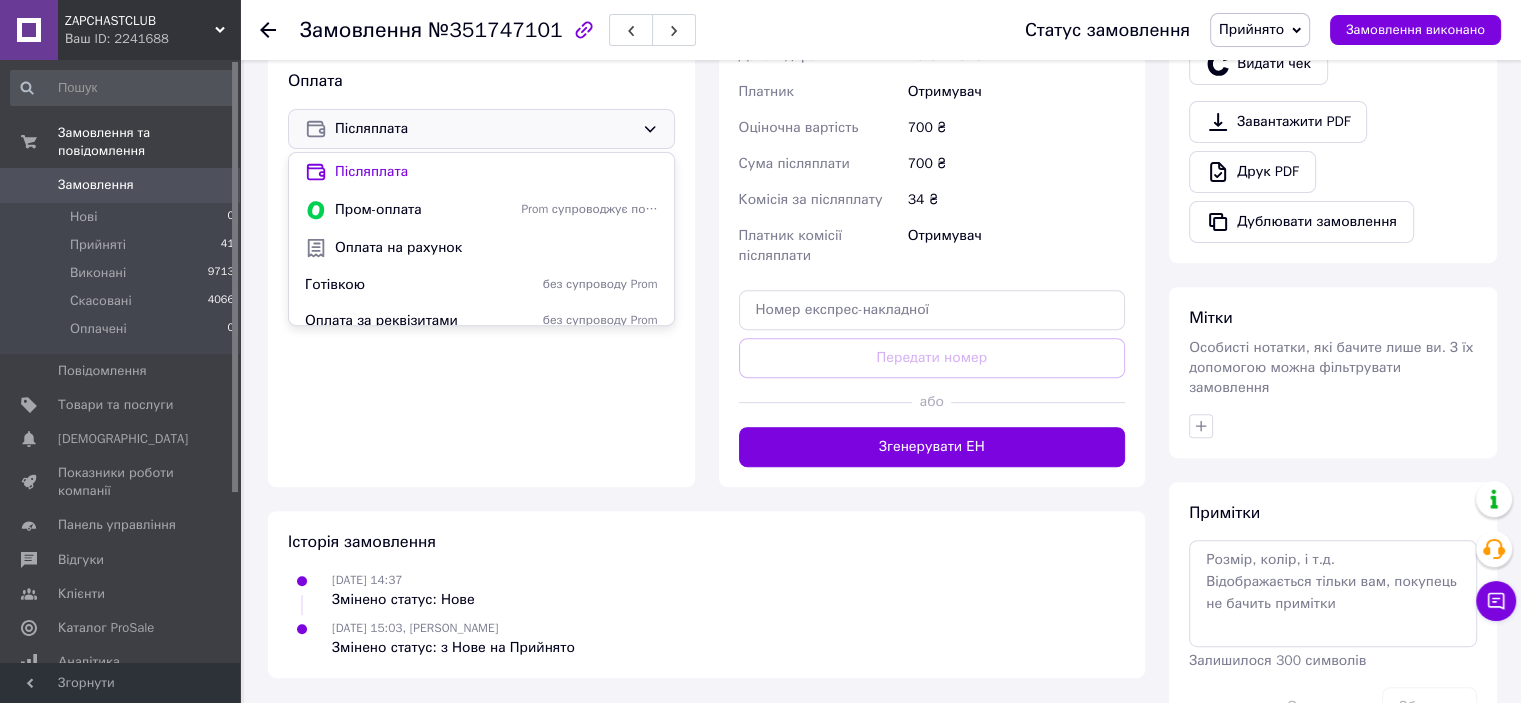 scroll, scrollTop: 700, scrollLeft: 0, axis: vertical 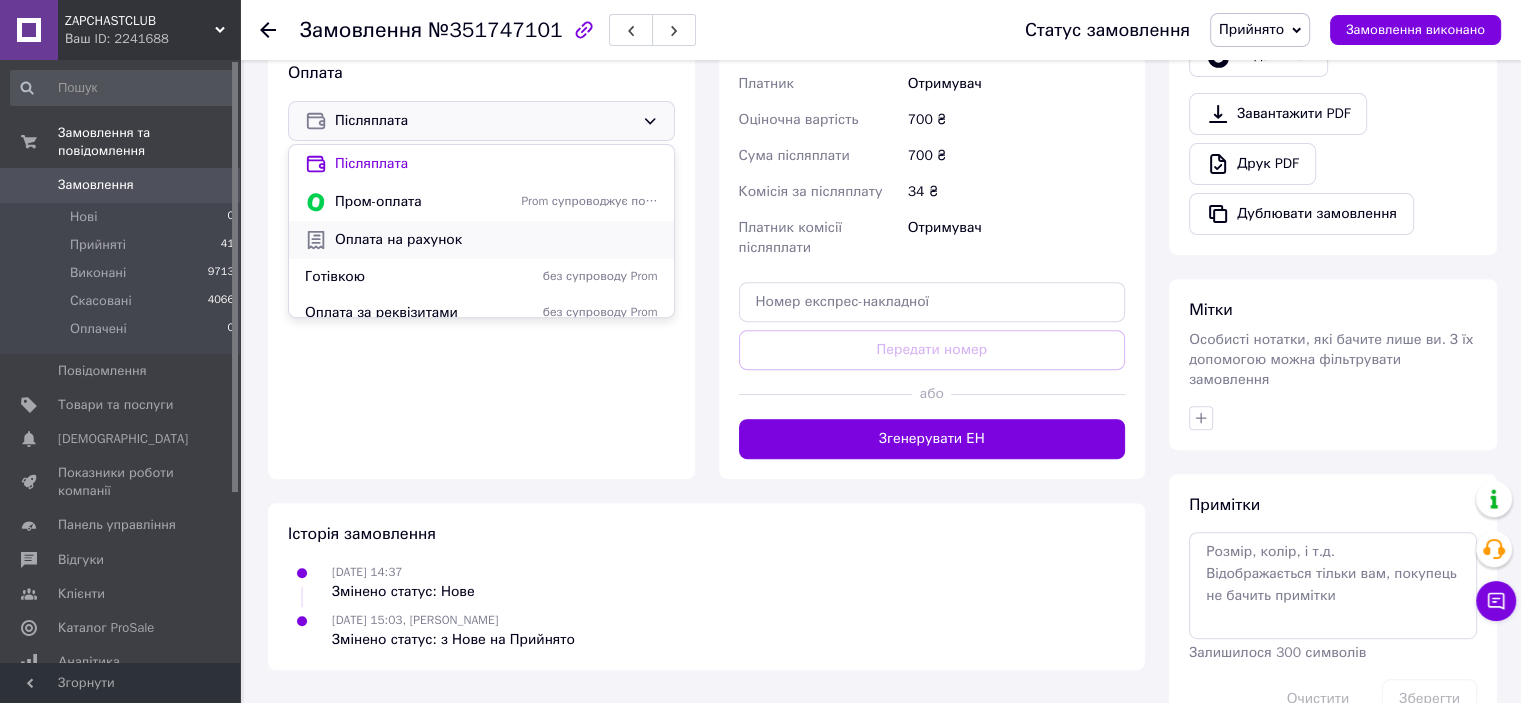click on "Оплата на рахунок" at bounding box center [496, 240] 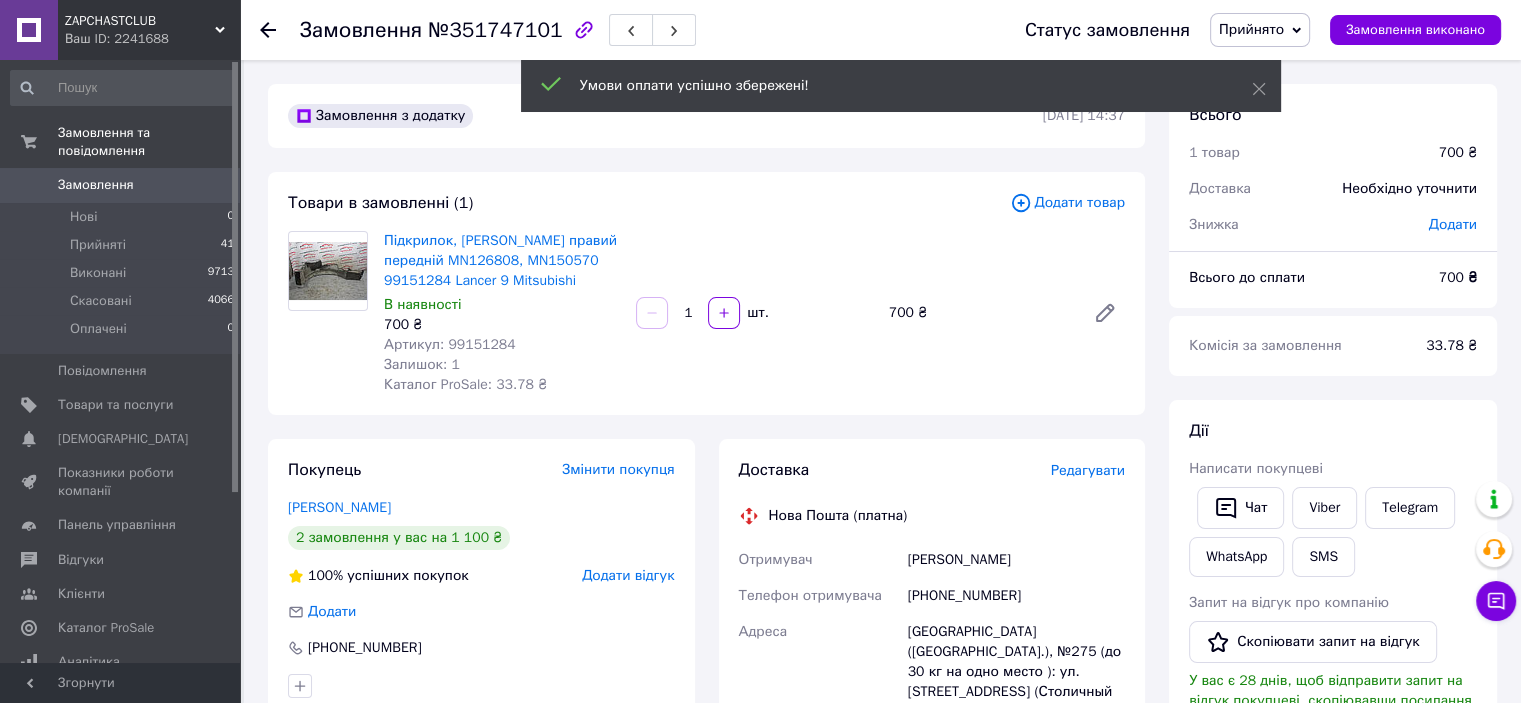 scroll, scrollTop: 500, scrollLeft: 0, axis: vertical 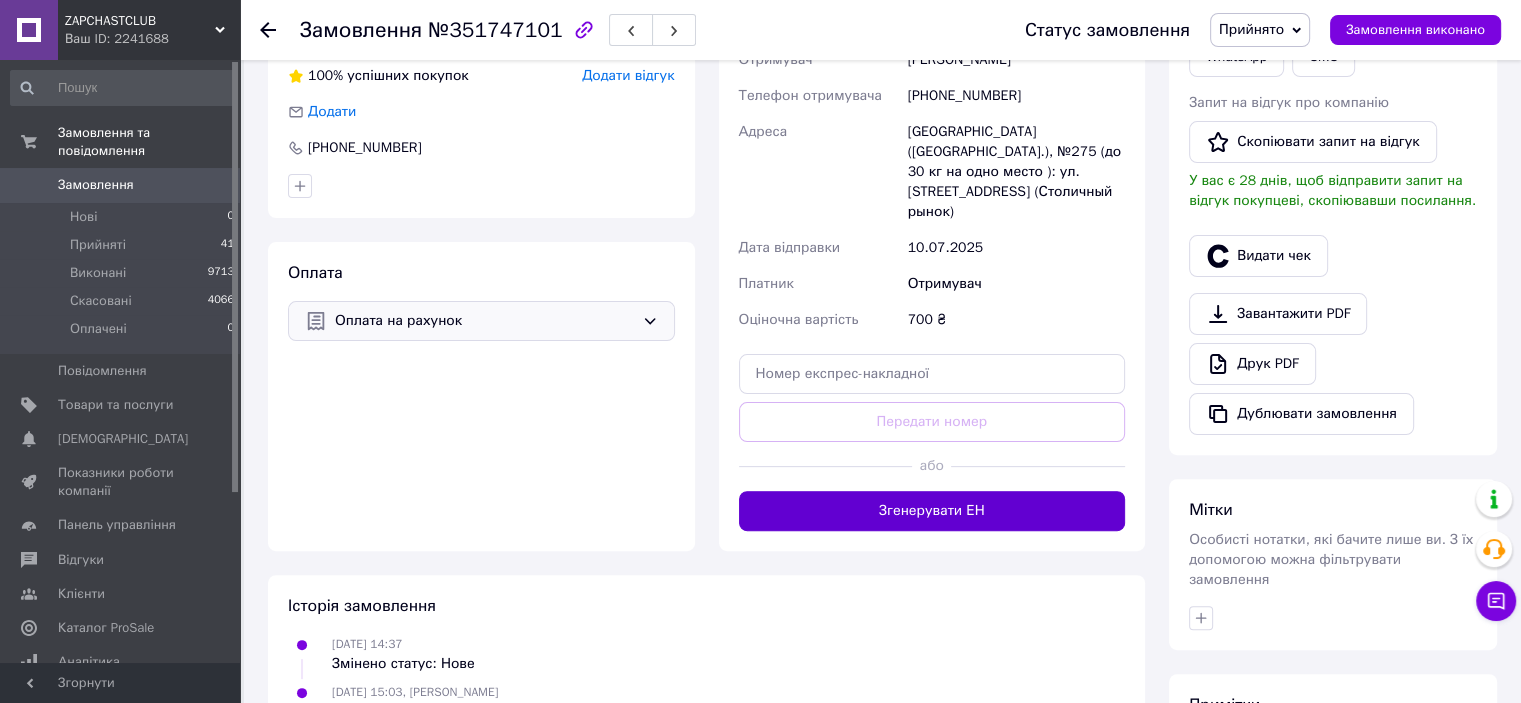 click on "Згенерувати ЕН" at bounding box center [932, 511] 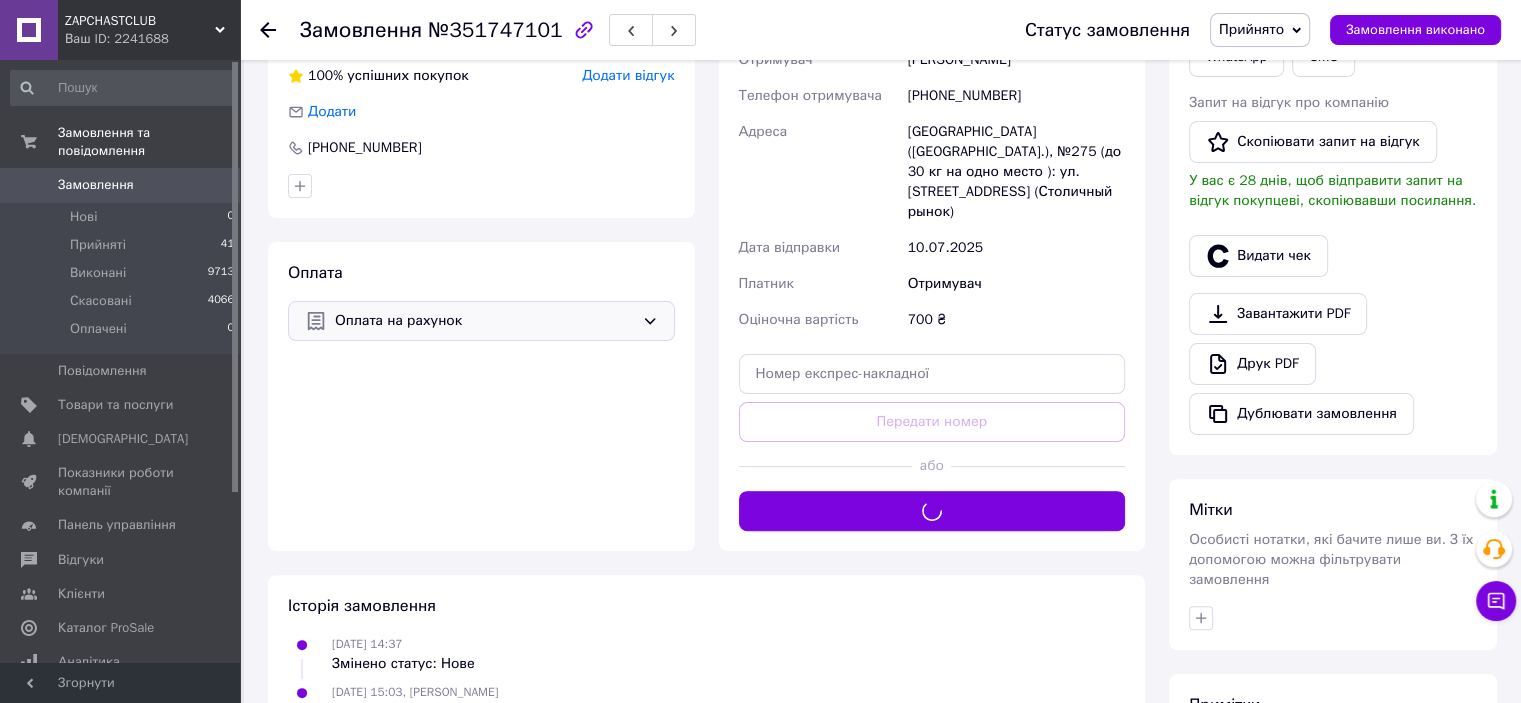 scroll, scrollTop: 100, scrollLeft: 0, axis: vertical 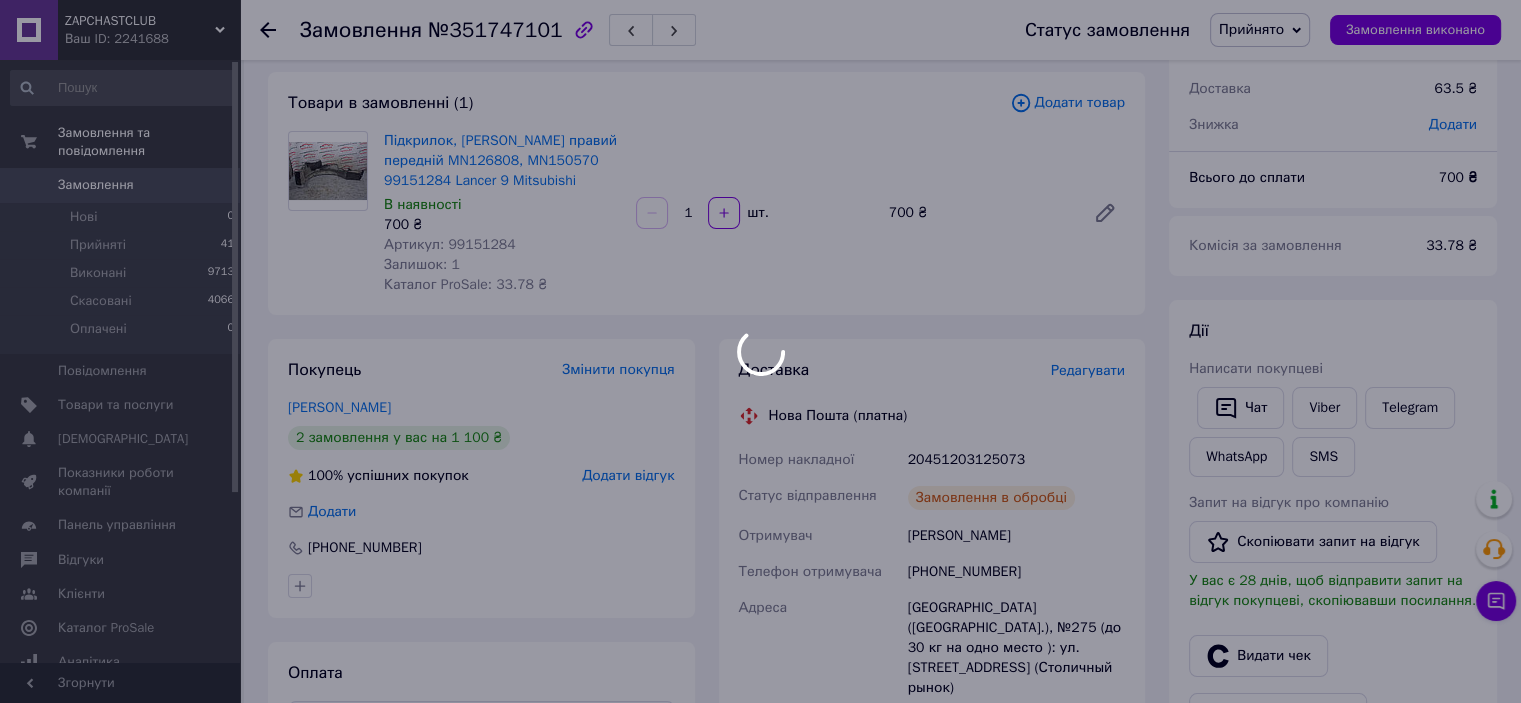 click at bounding box center (760, 351) 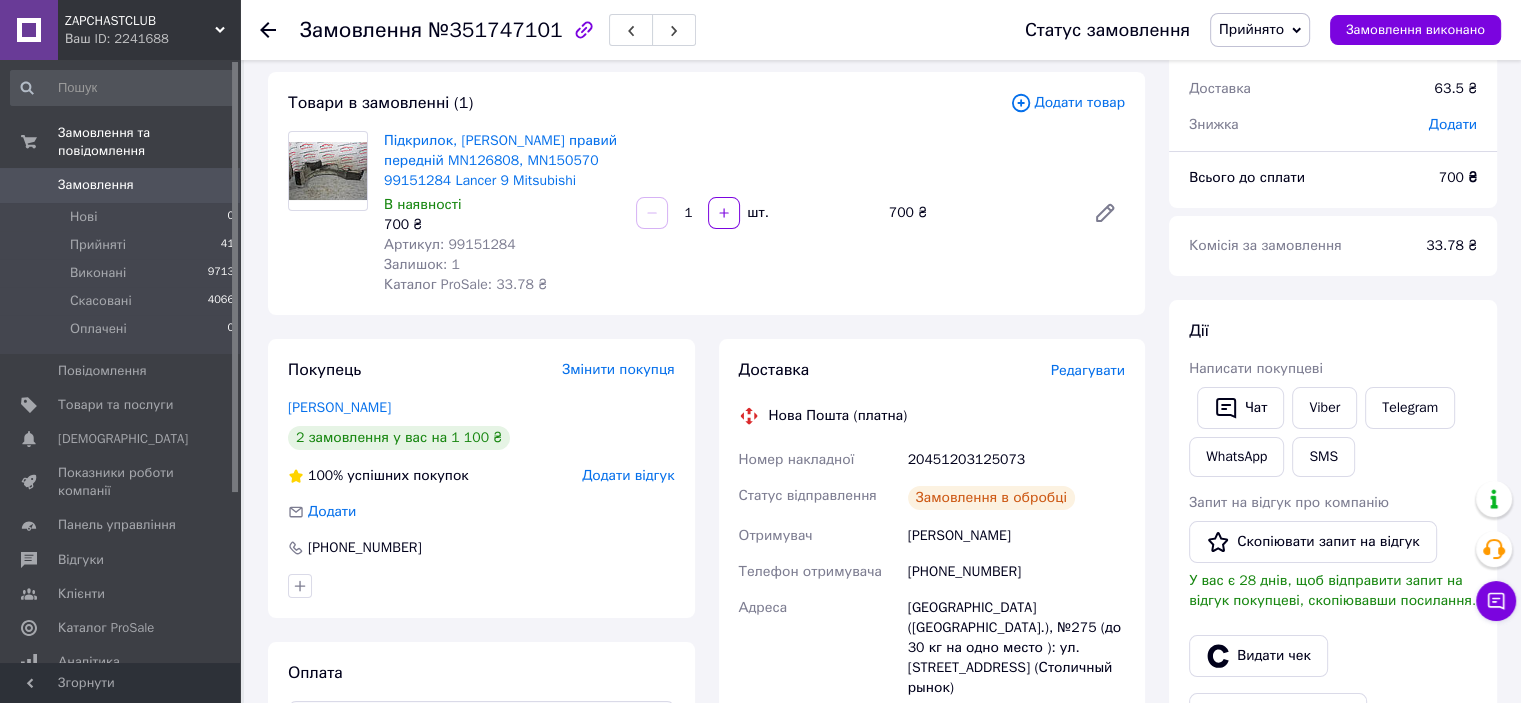 click on "20451203125073" at bounding box center (1016, 460) 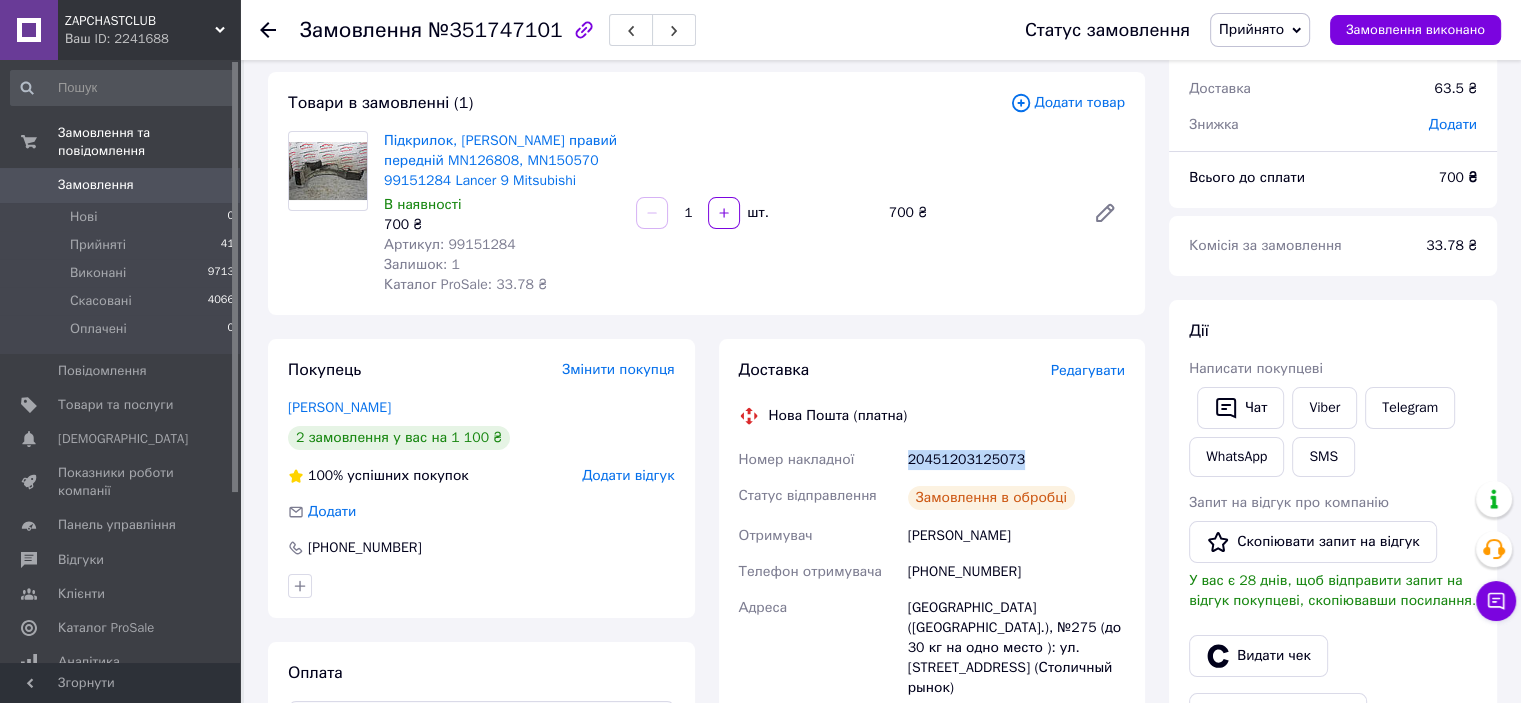 click on "20451203125073" at bounding box center [1016, 460] 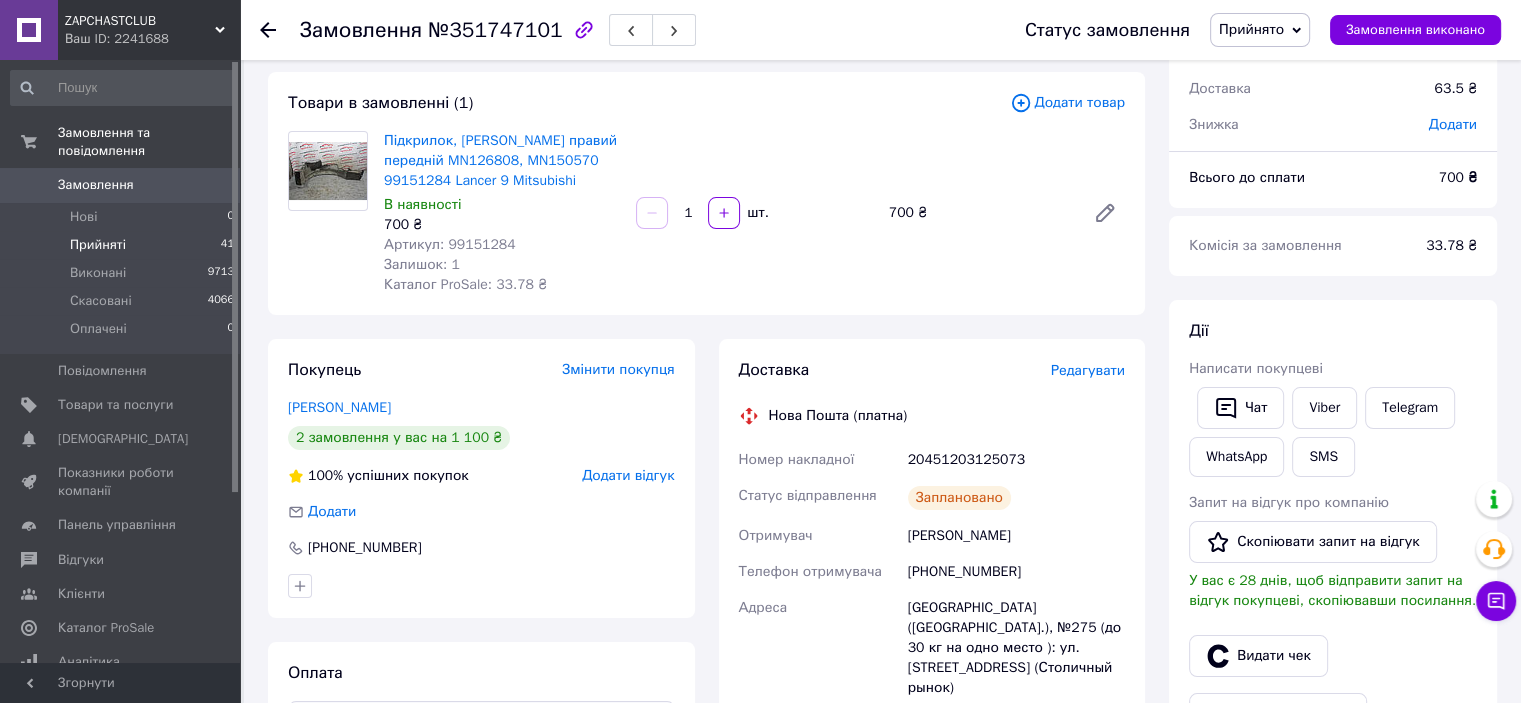 click on "Прийняті 41" at bounding box center (123, 245) 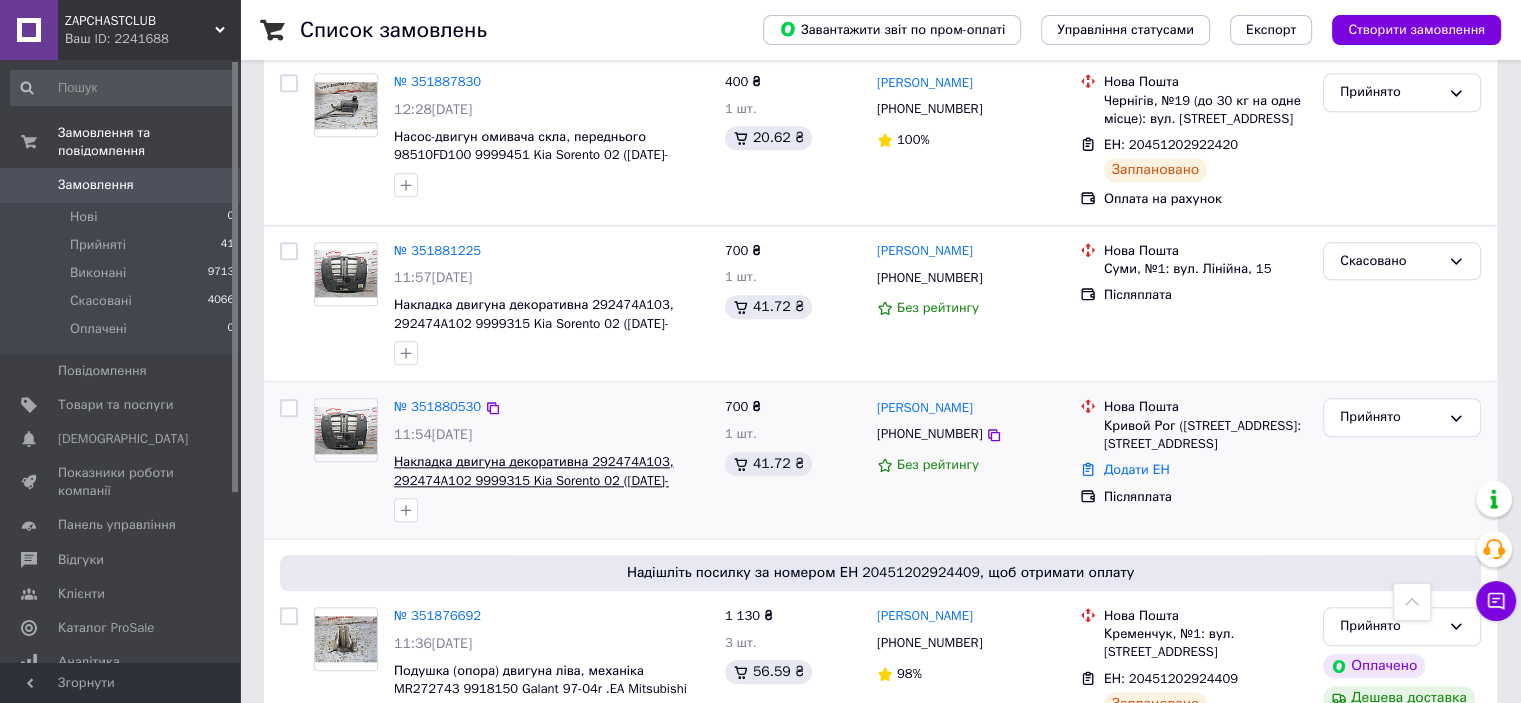 scroll, scrollTop: 2057, scrollLeft: 0, axis: vertical 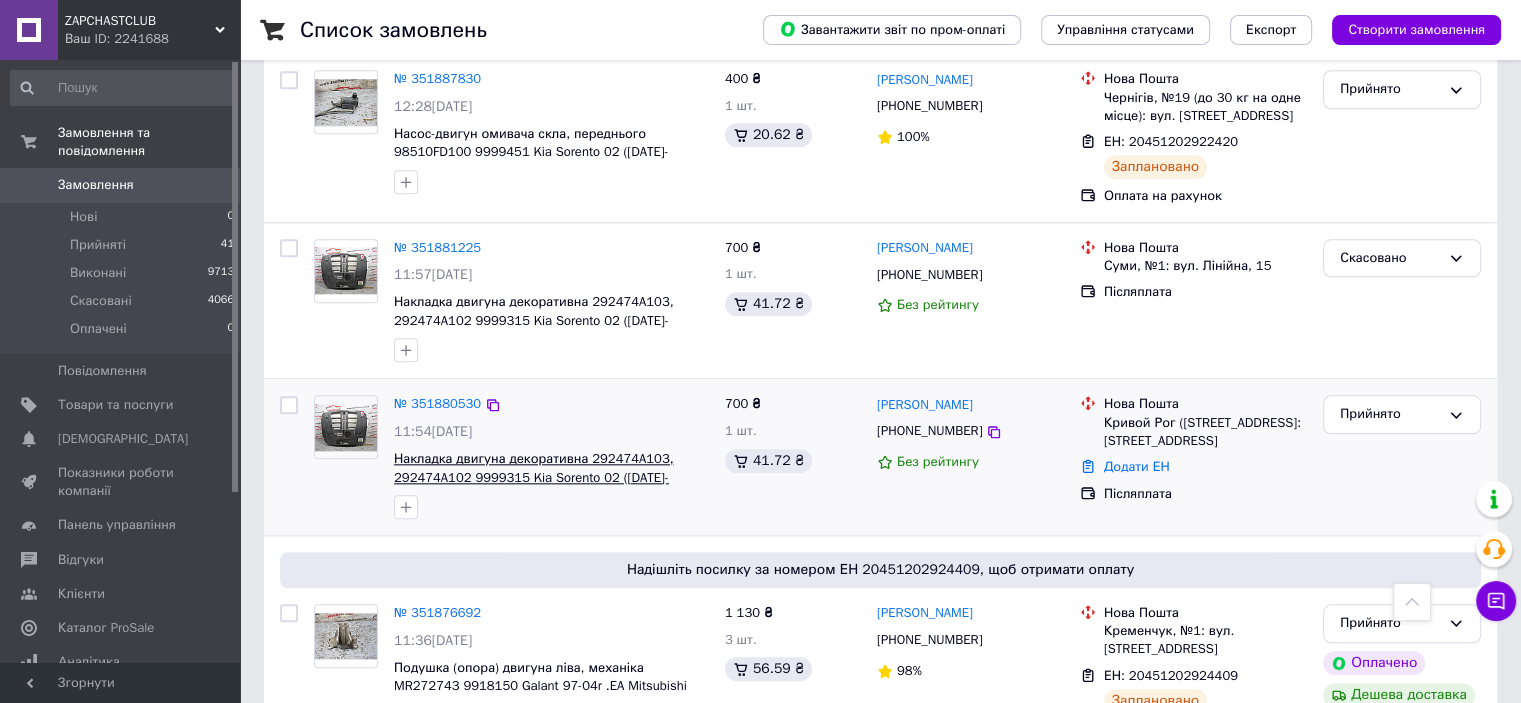 click on "Накладка двигуна декоративна 292474A103, 292474A102 9999315 Kia Sorento 02 ([DATE]-[DATE])" at bounding box center [534, 477] 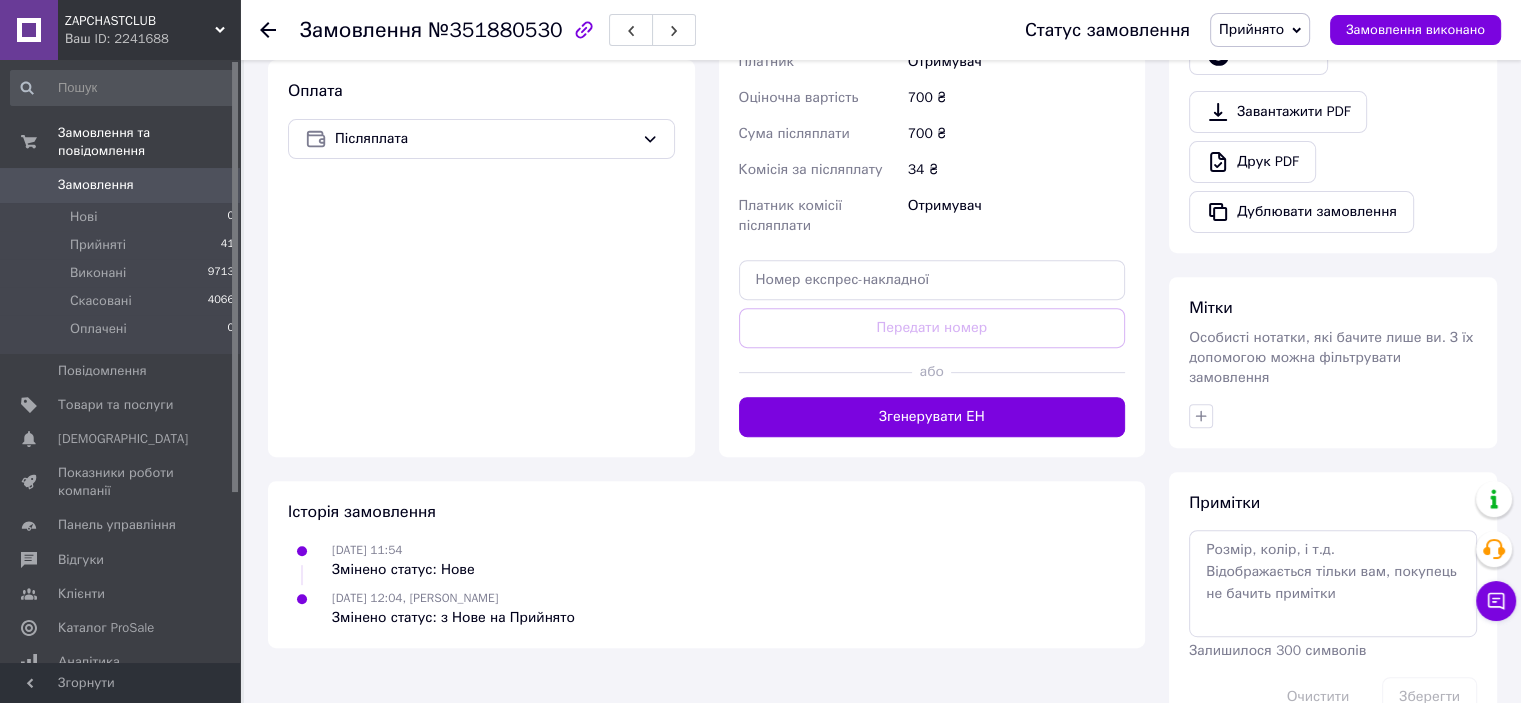 scroll, scrollTop: 710, scrollLeft: 0, axis: vertical 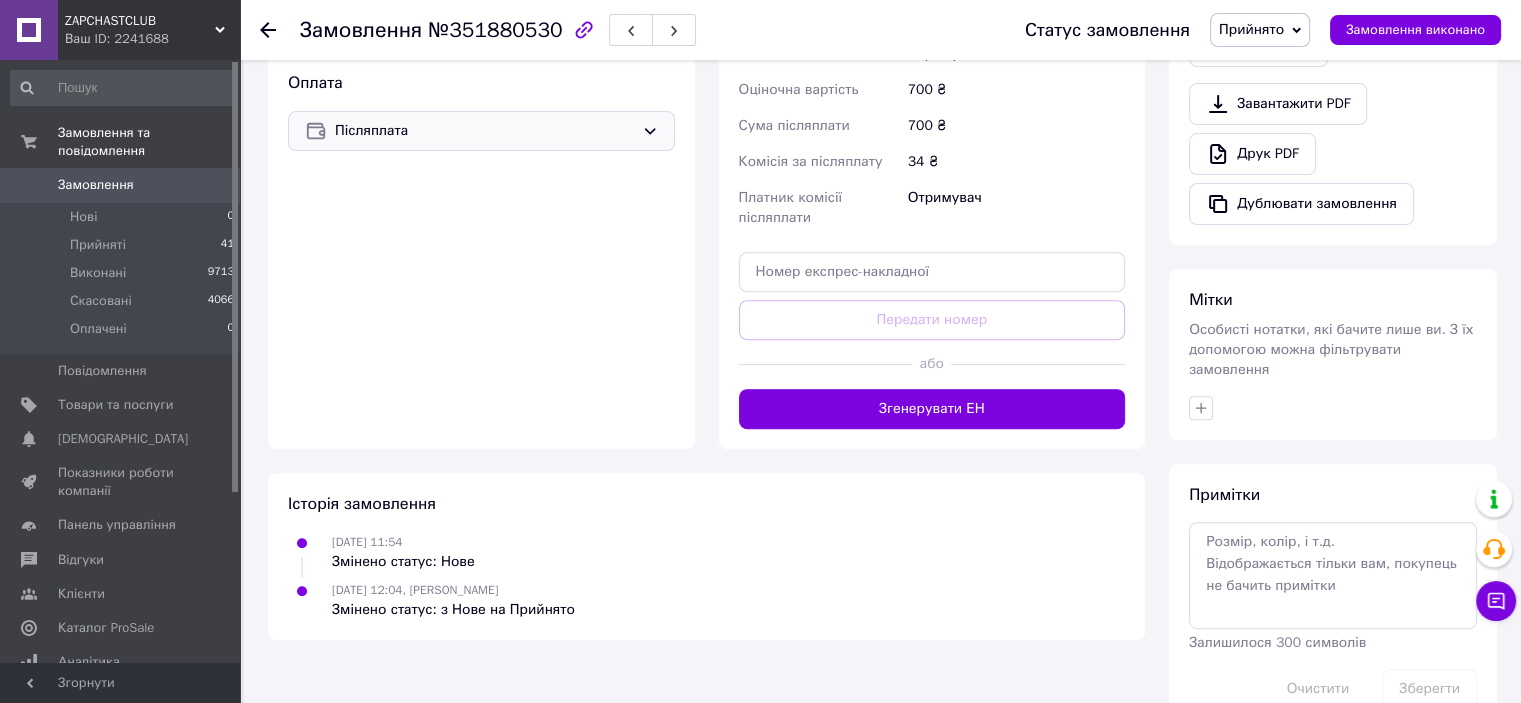 click on "Післяплата" at bounding box center [481, 131] 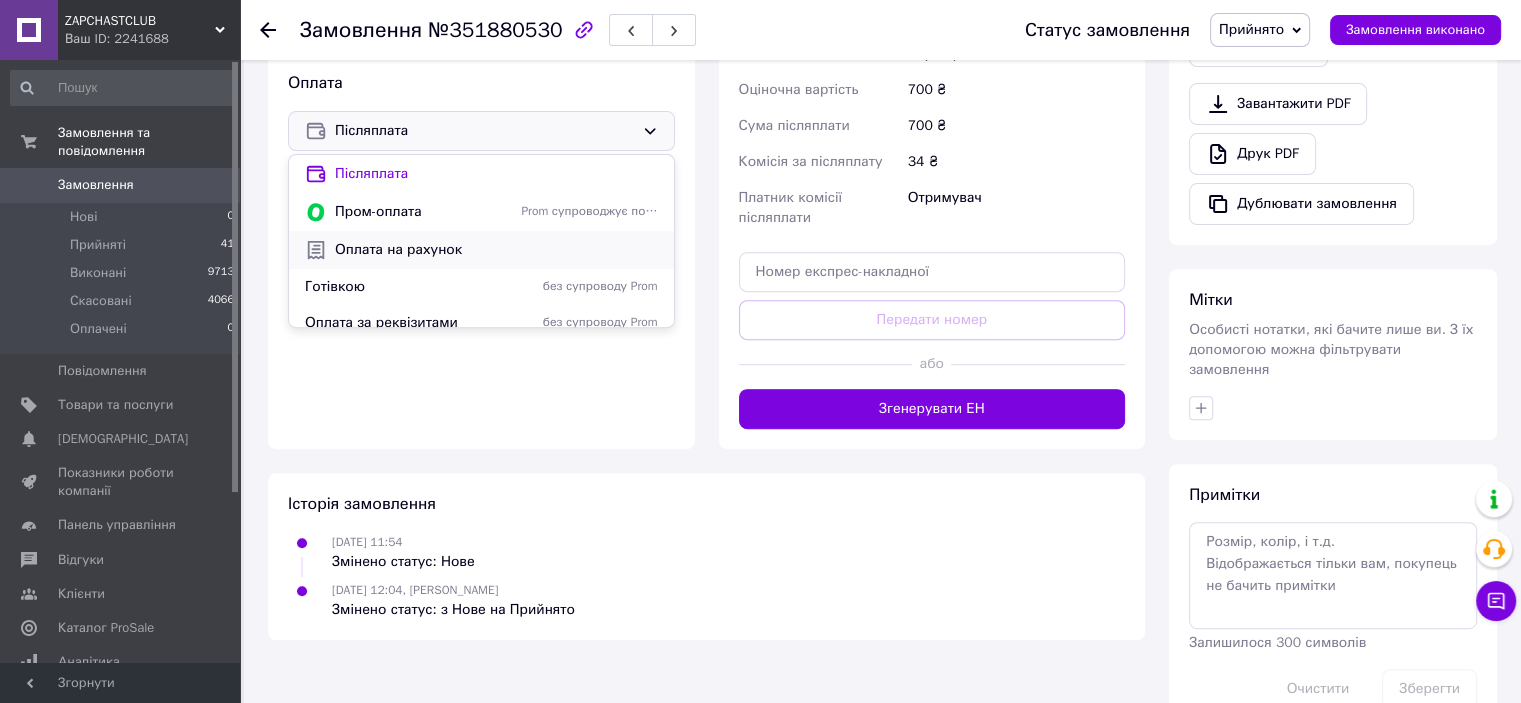 click on "Оплата на рахунок" at bounding box center (496, 250) 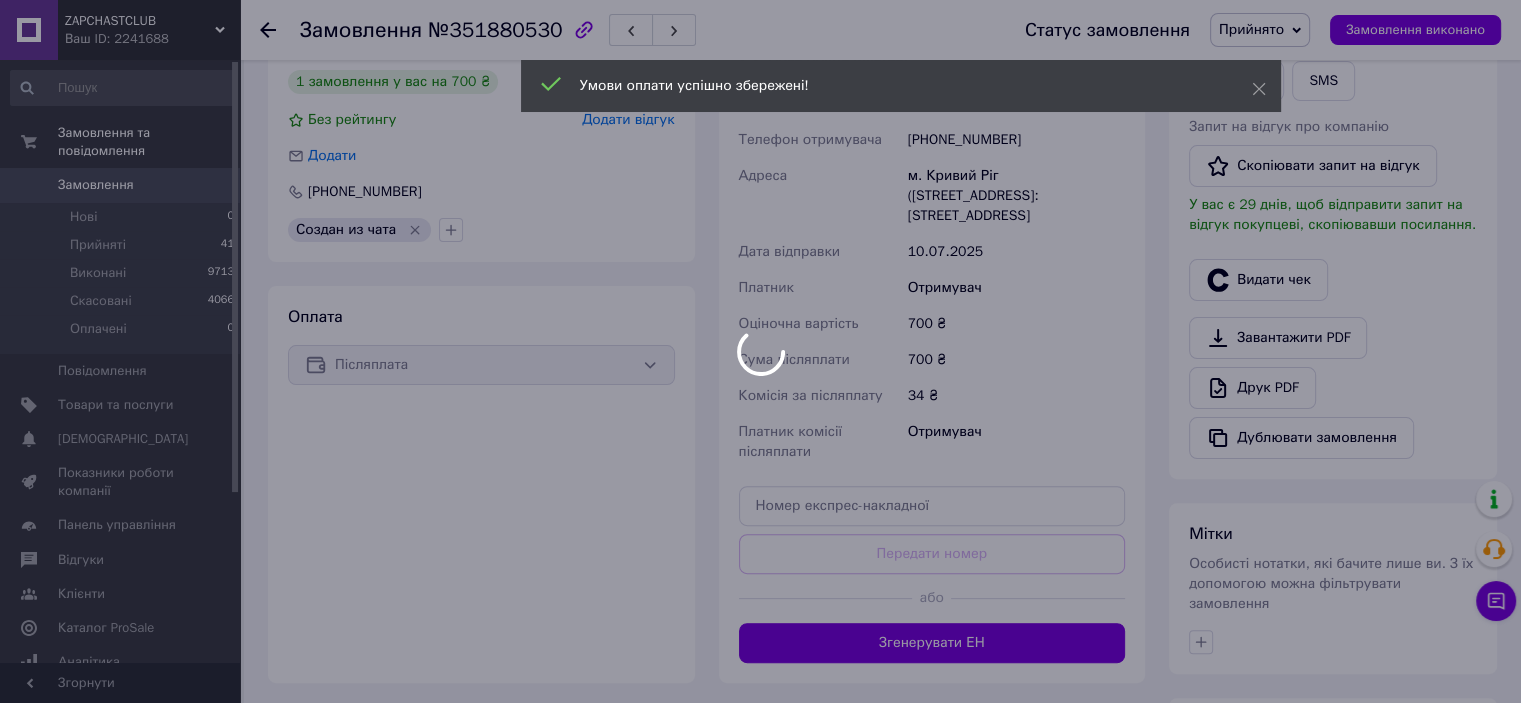 scroll, scrollTop: 510, scrollLeft: 0, axis: vertical 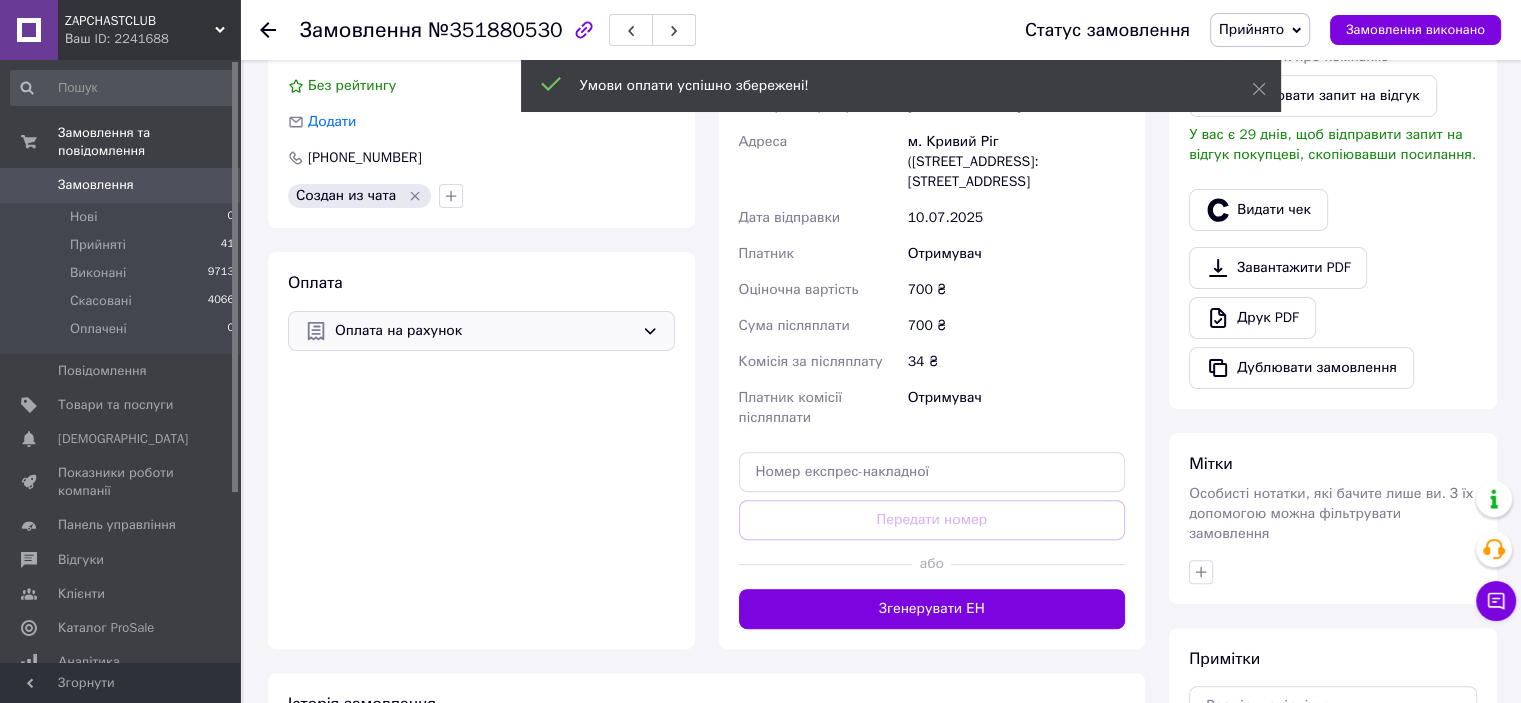 click on "Згенерувати ЕН" at bounding box center [932, 609] 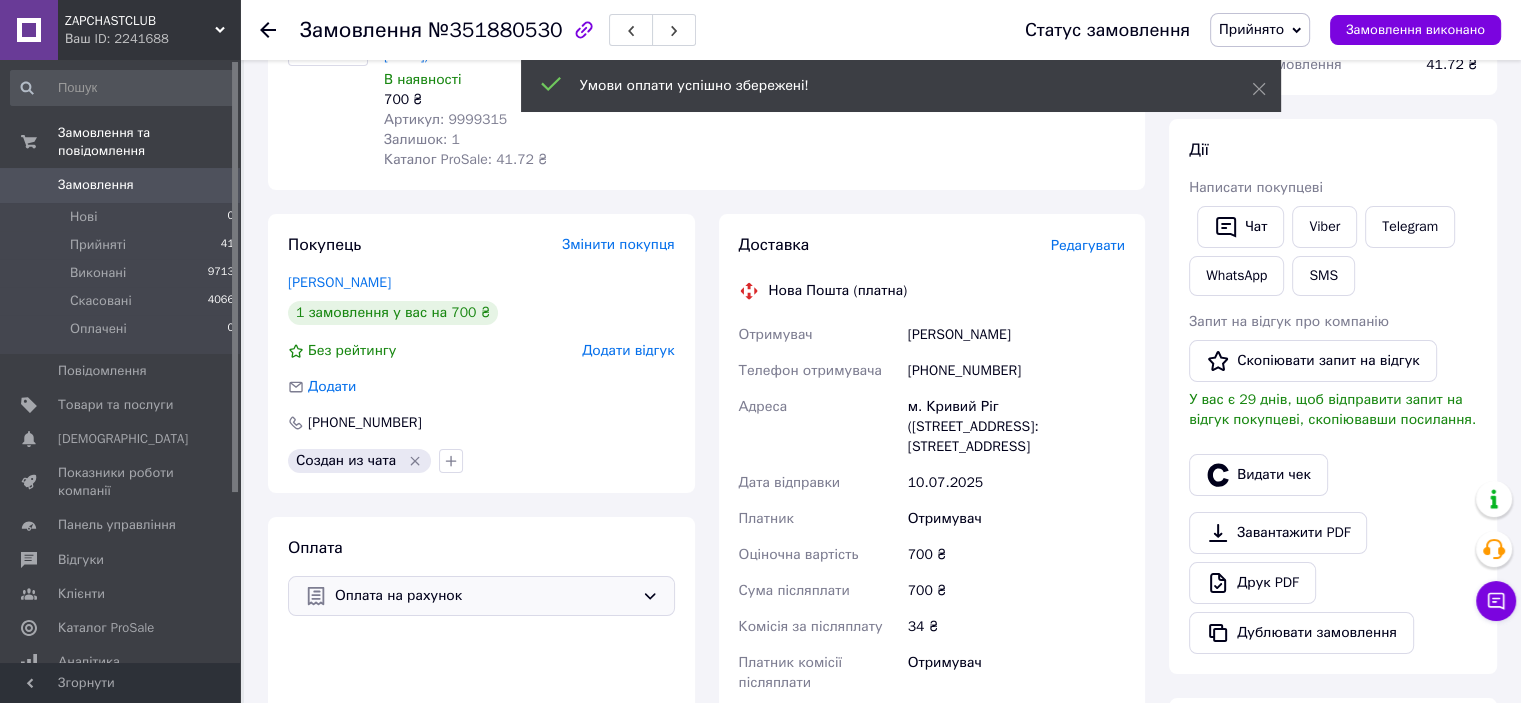 scroll, scrollTop: 210, scrollLeft: 0, axis: vertical 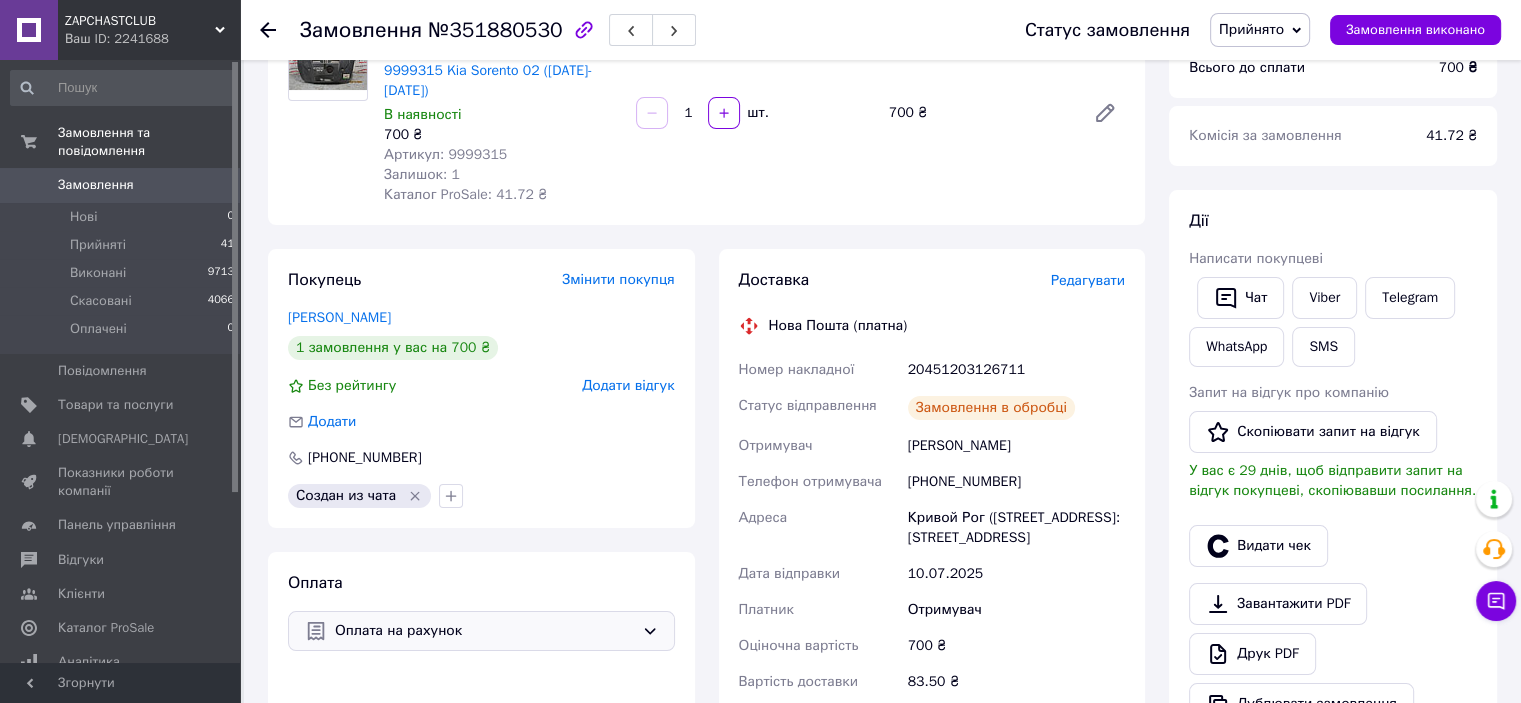 click on "20451203126711" at bounding box center [1016, 370] 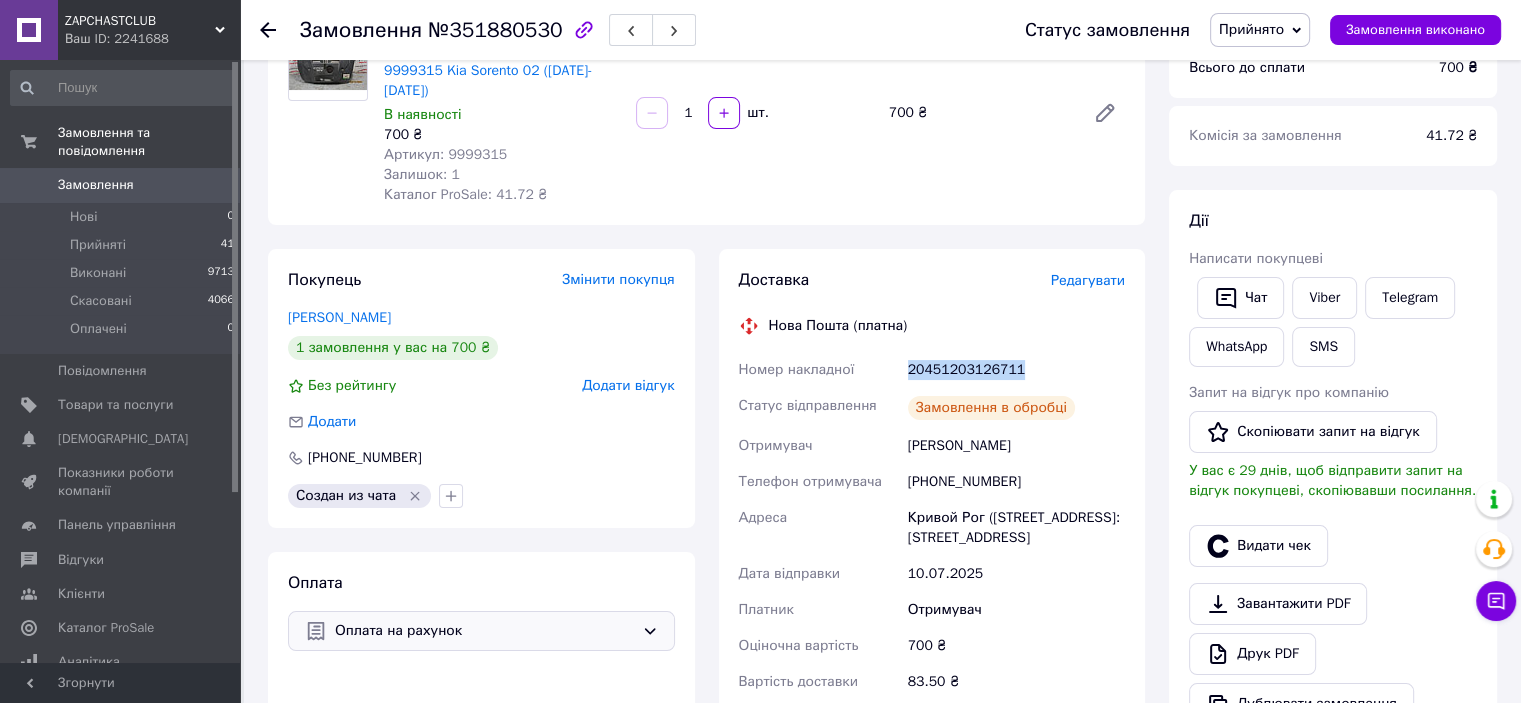 click on "20451203126711" at bounding box center [1016, 370] 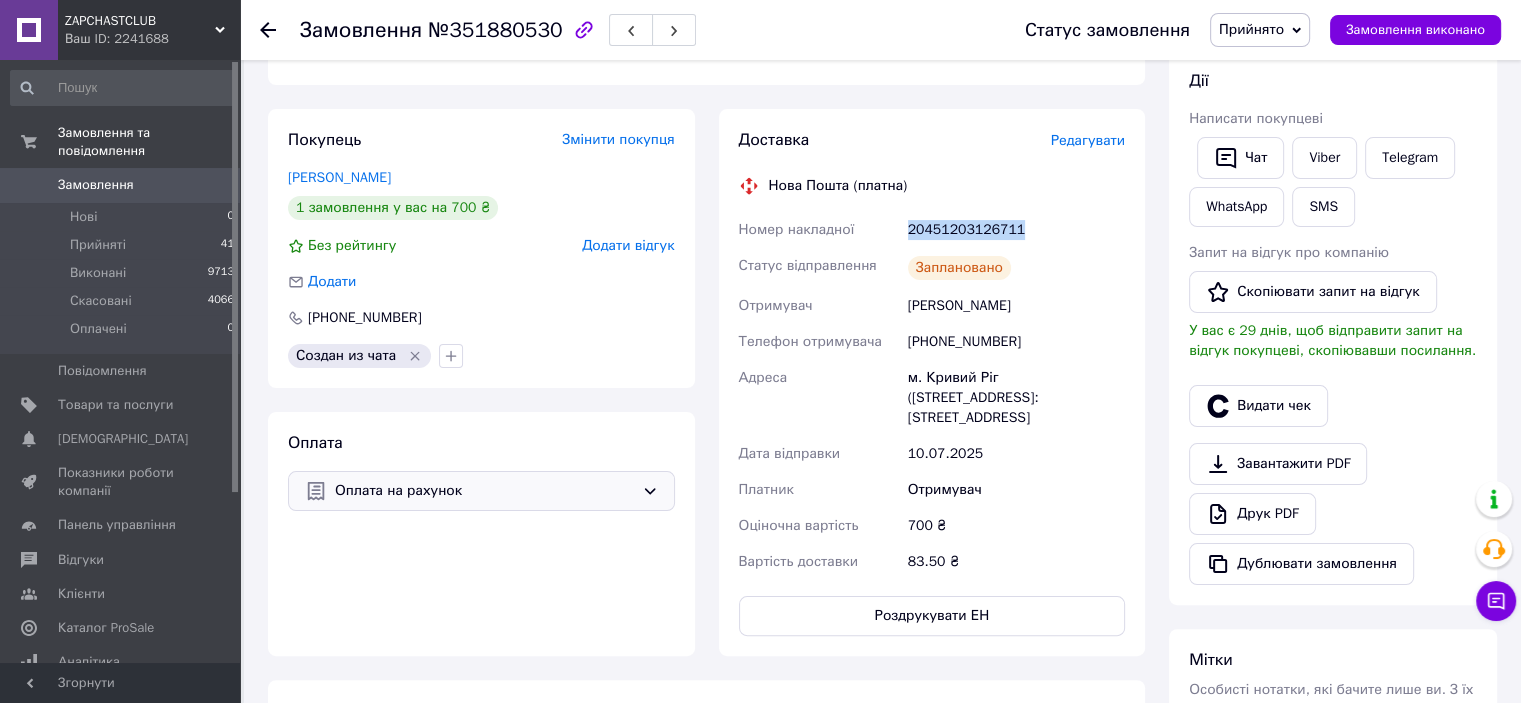 scroll, scrollTop: 136, scrollLeft: 0, axis: vertical 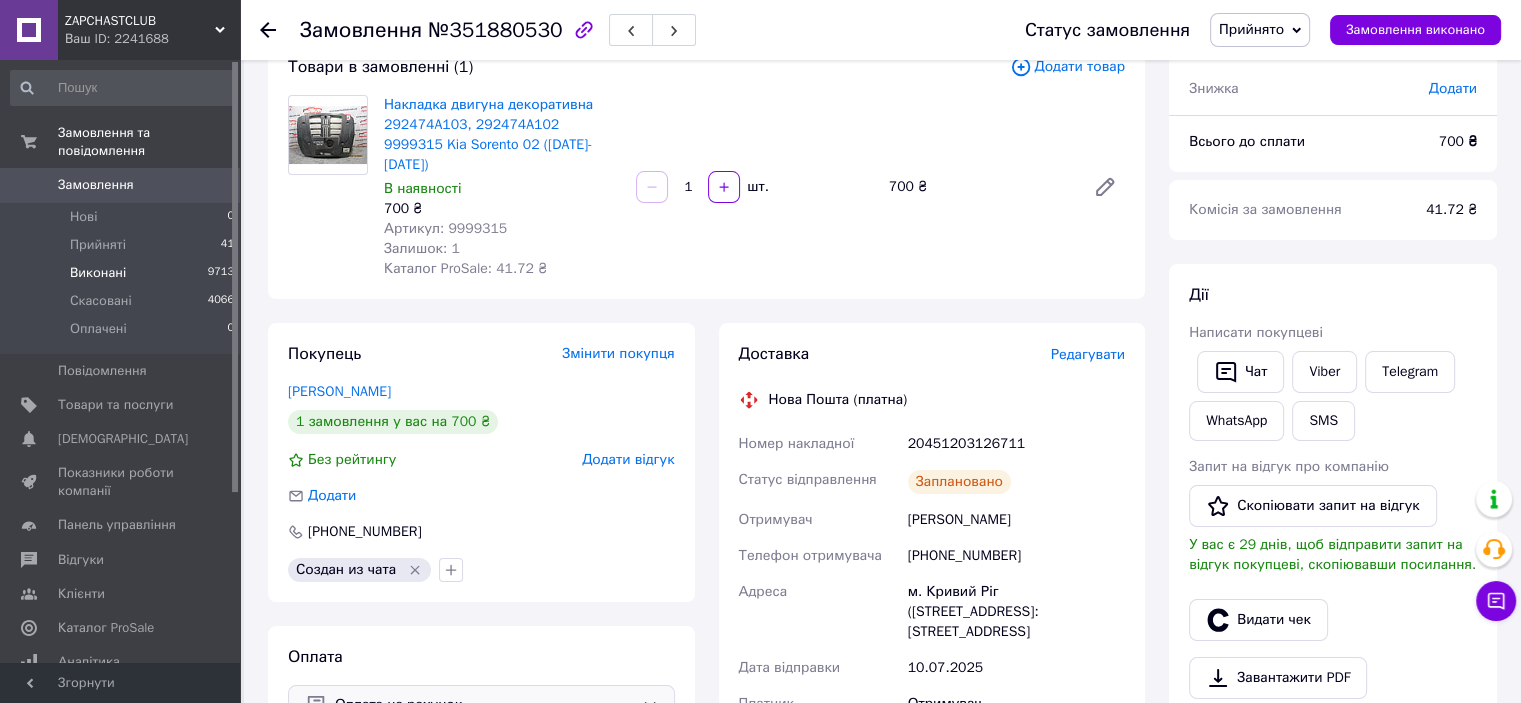 click on "Виконані 9713" at bounding box center [123, 273] 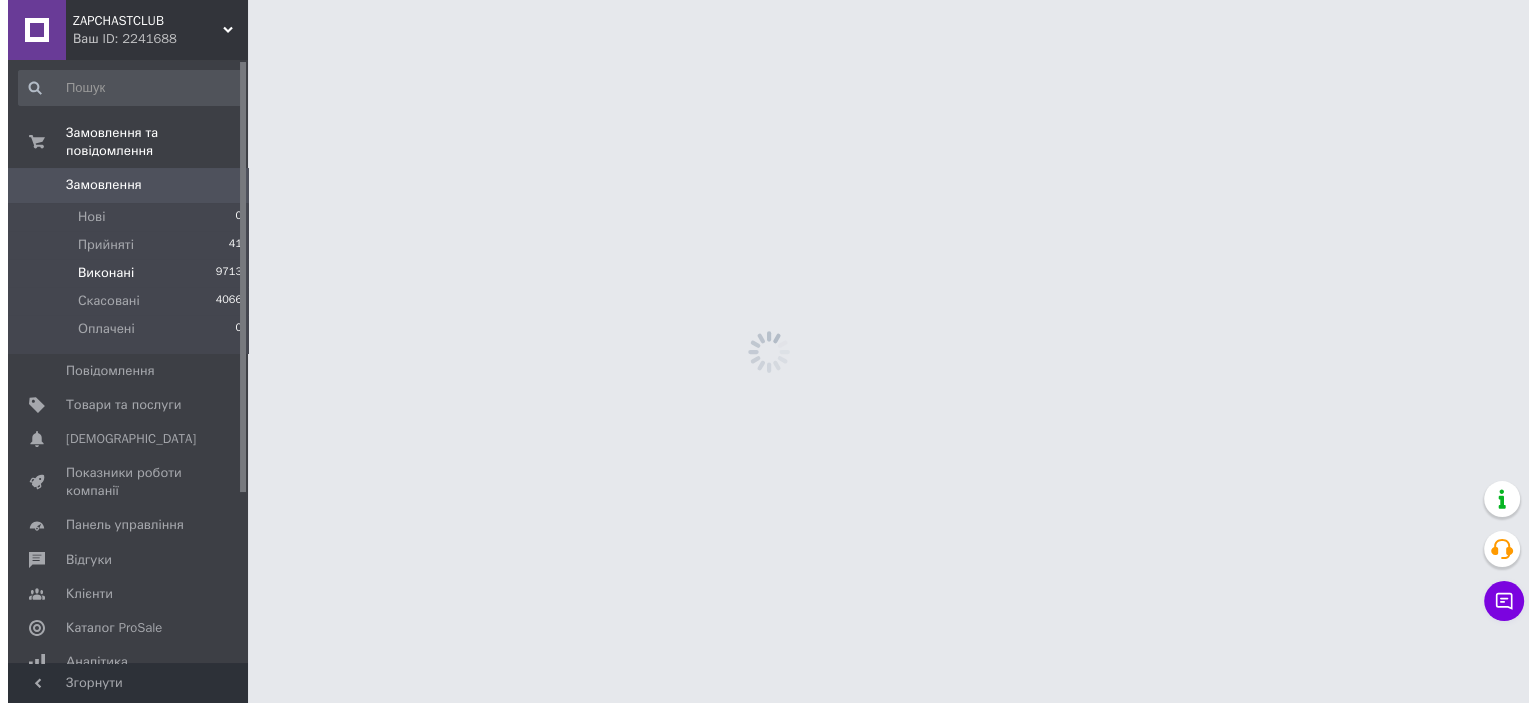 scroll, scrollTop: 0, scrollLeft: 0, axis: both 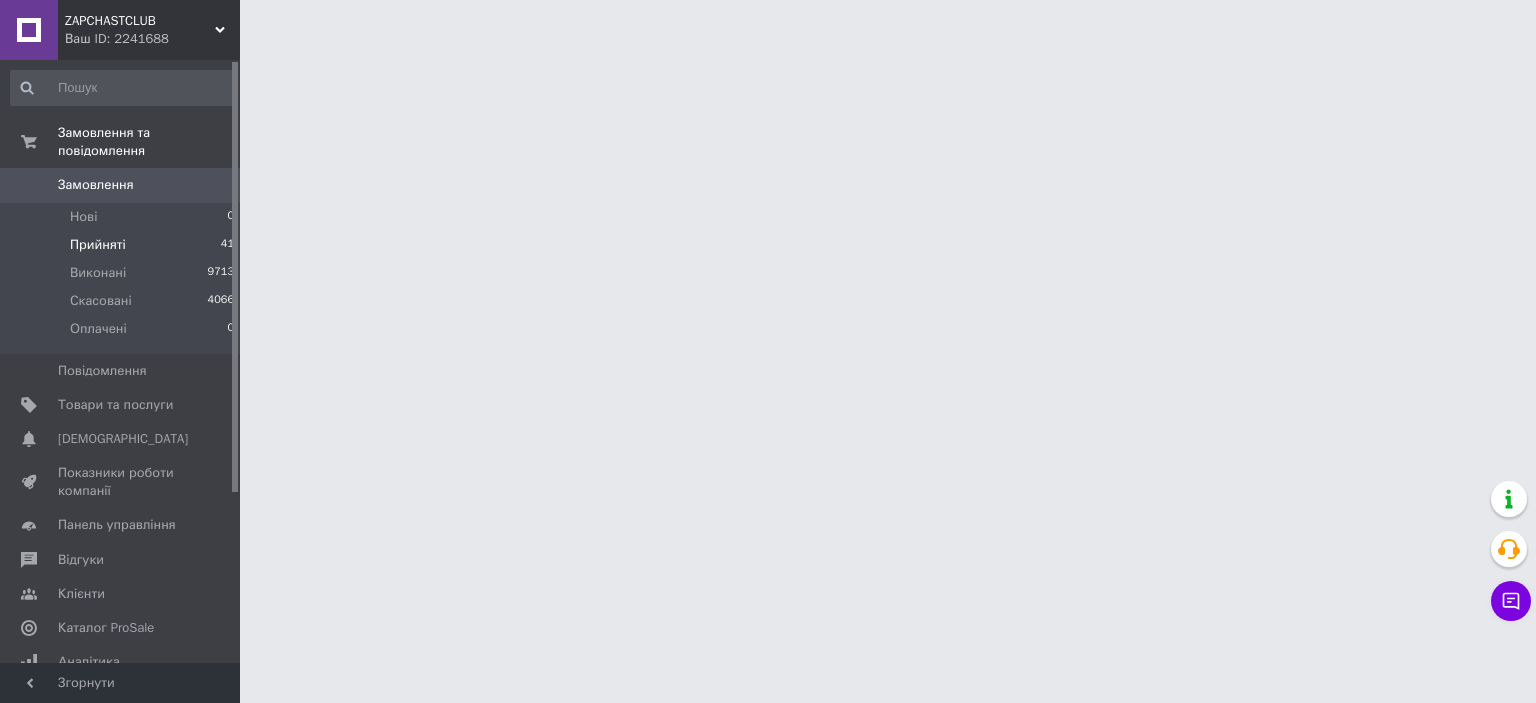 click on "Прийняті 41" at bounding box center (123, 245) 